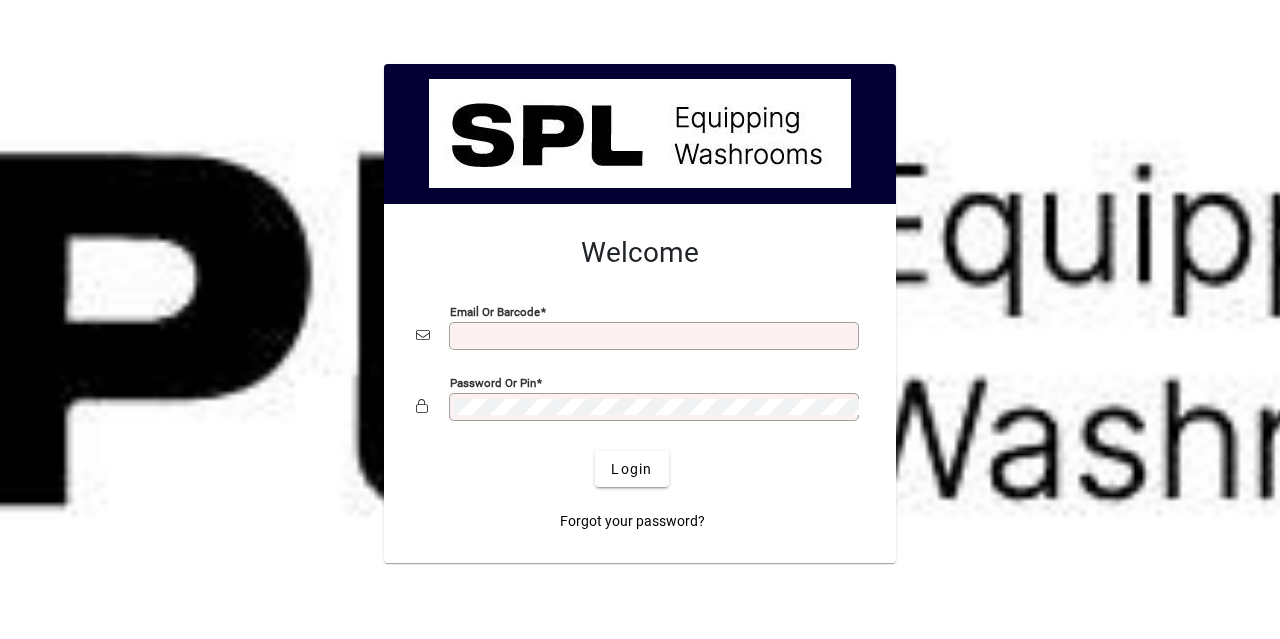 scroll, scrollTop: 0, scrollLeft: 0, axis: both 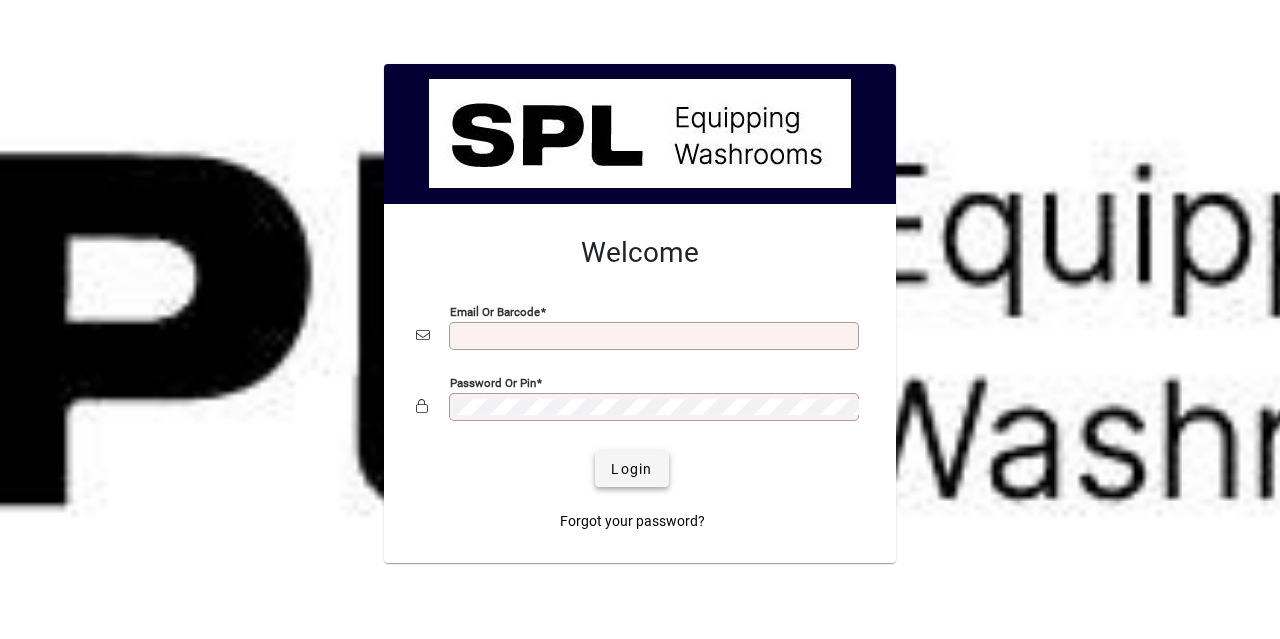 type on "**********" 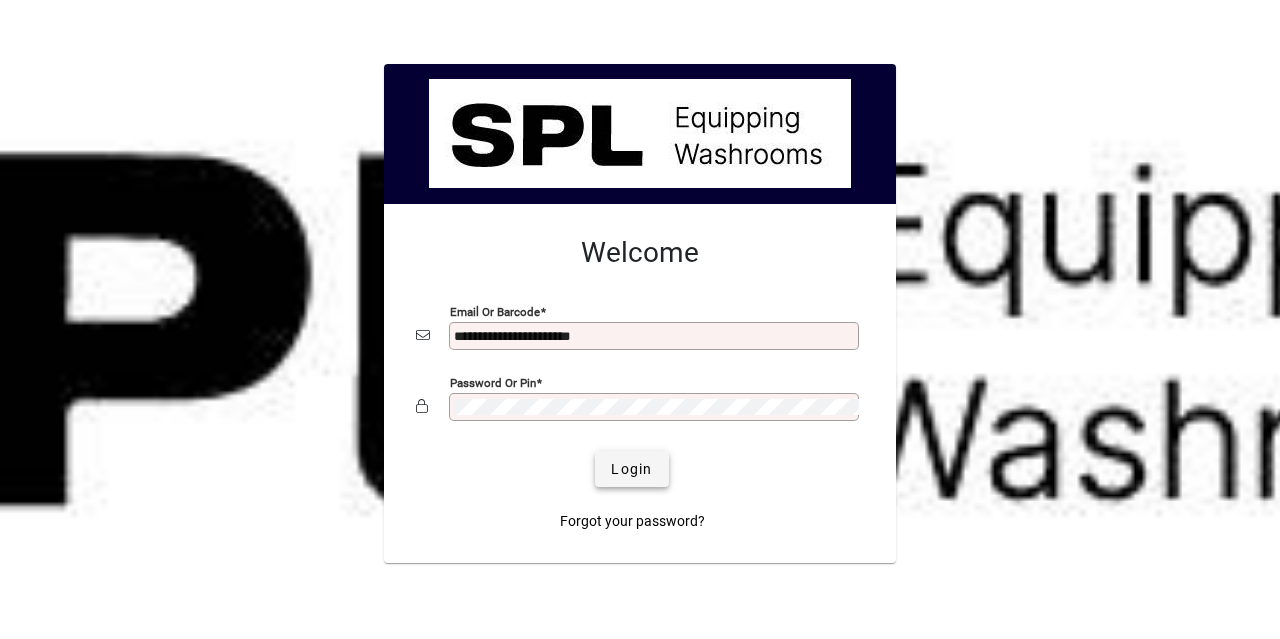 click on "Login" 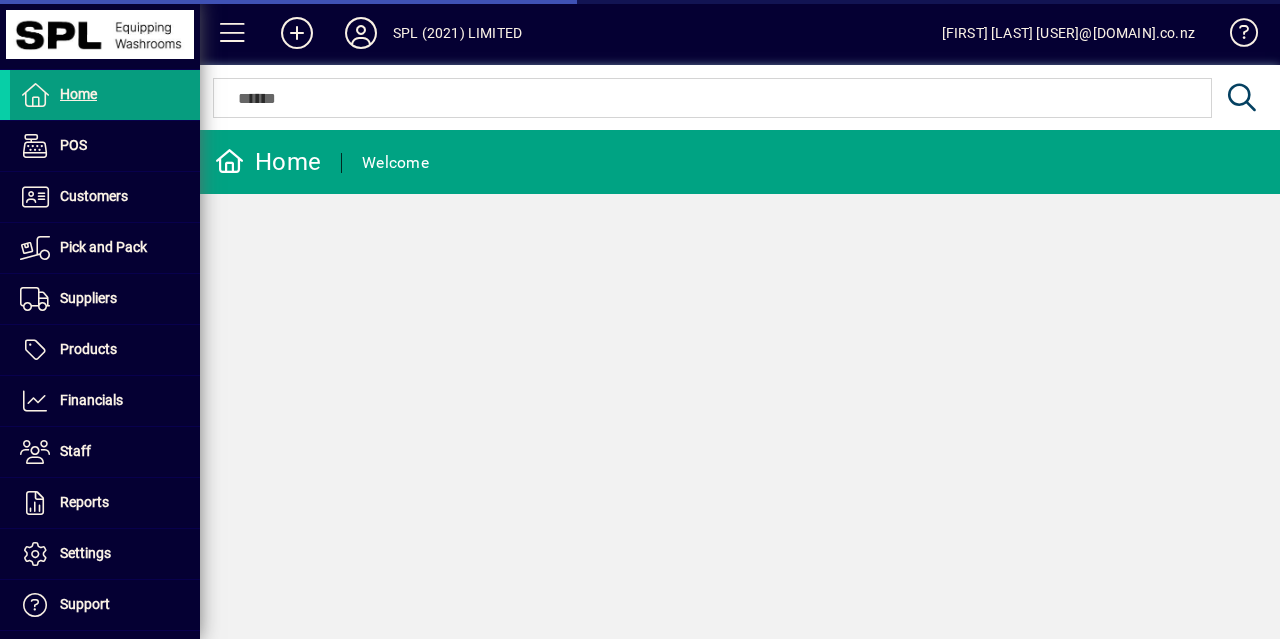 scroll, scrollTop: 0, scrollLeft: 0, axis: both 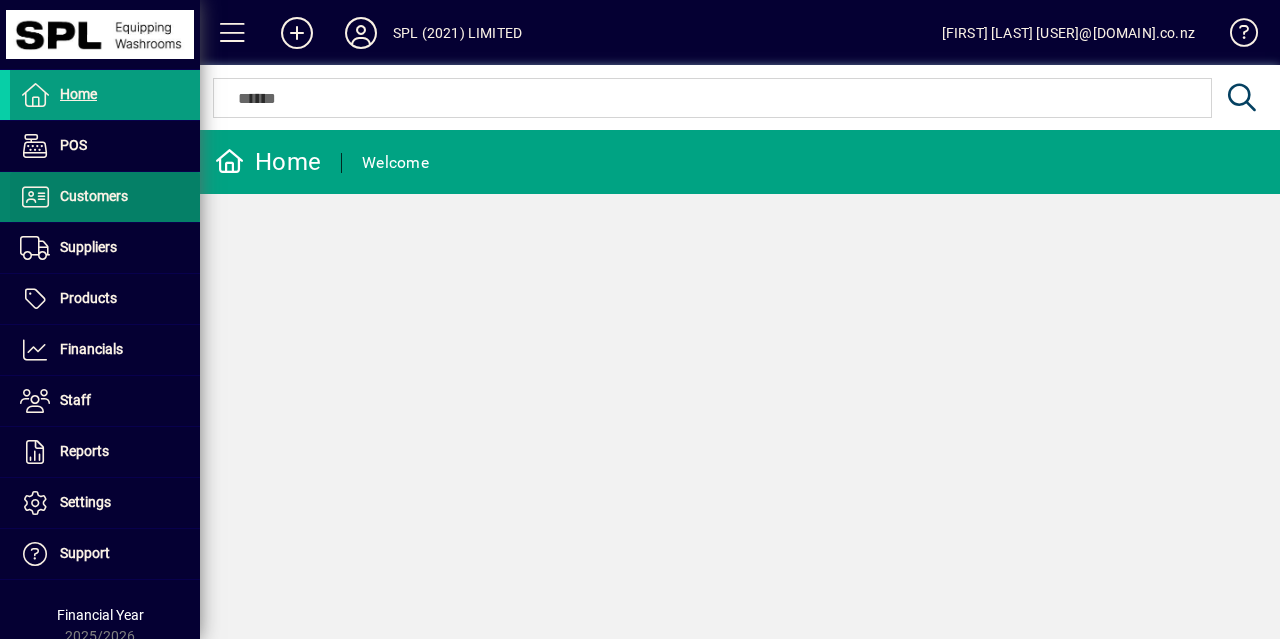 click on "Customers" at bounding box center (69, 197) 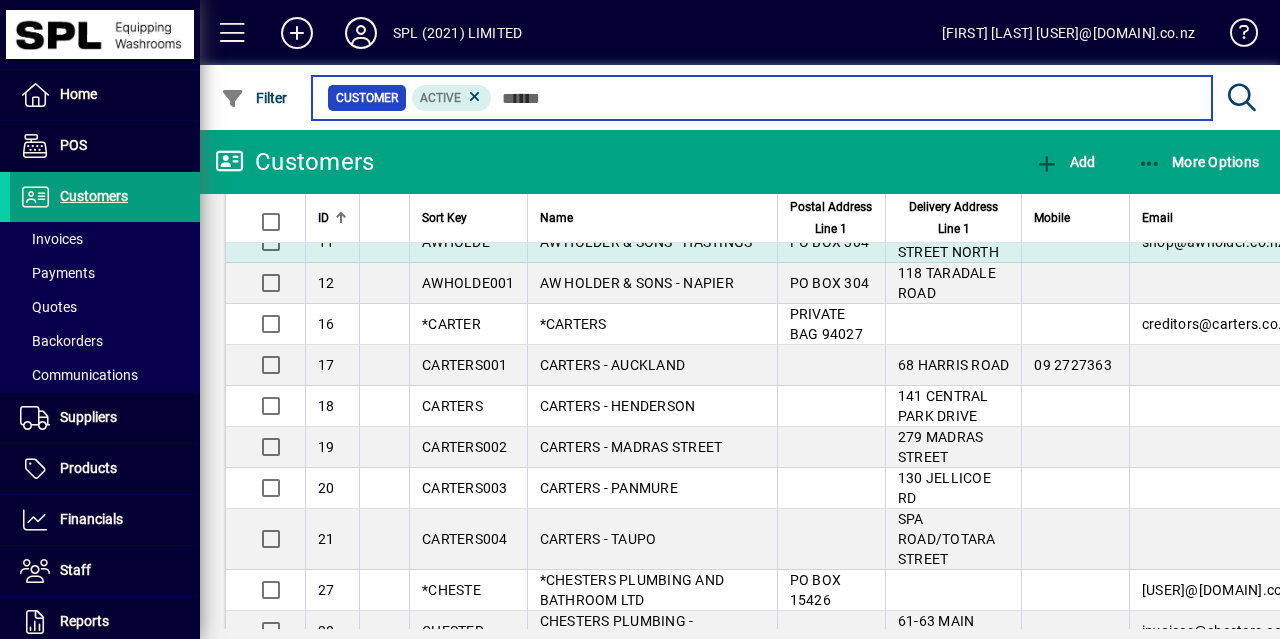 scroll, scrollTop: 421, scrollLeft: 0, axis: vertical 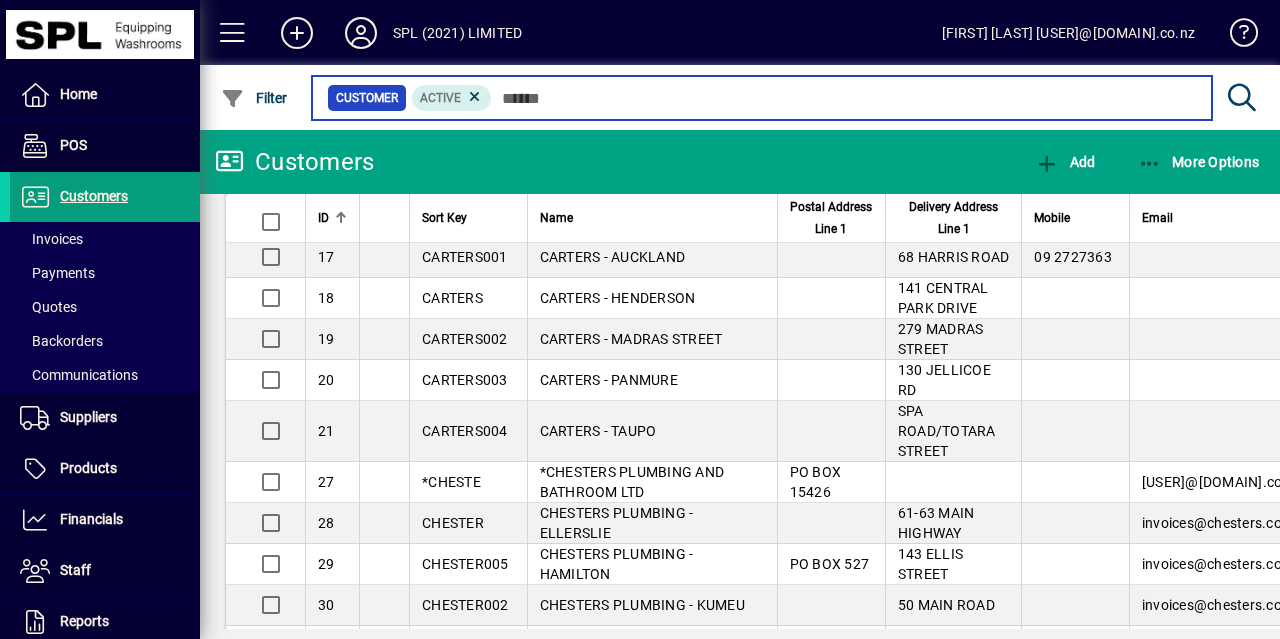 click at bounding box center (844, 98) 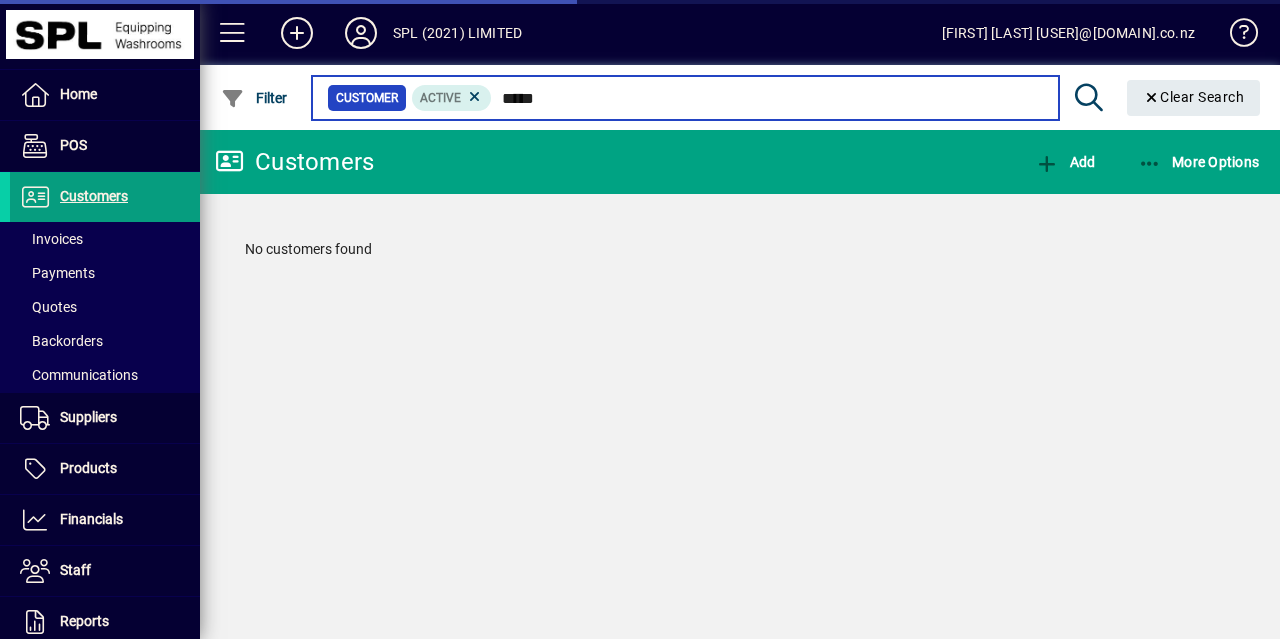 scroll, scrollTop: 0, scrollLeft: 0, axis: both 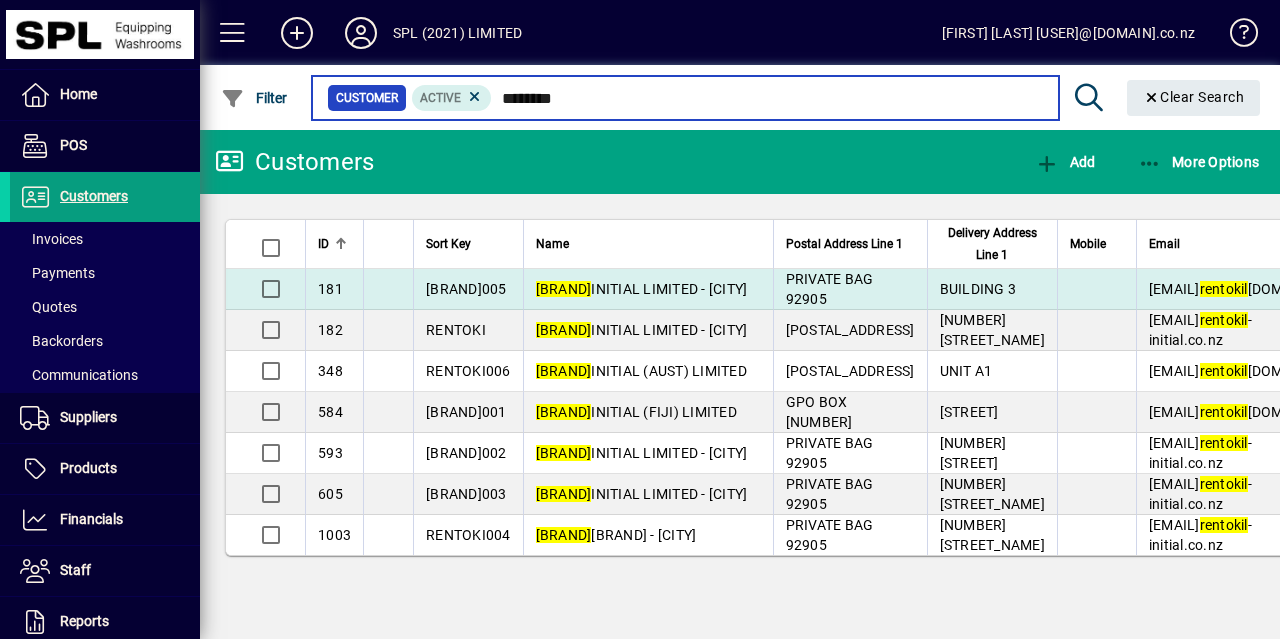 type on "********" 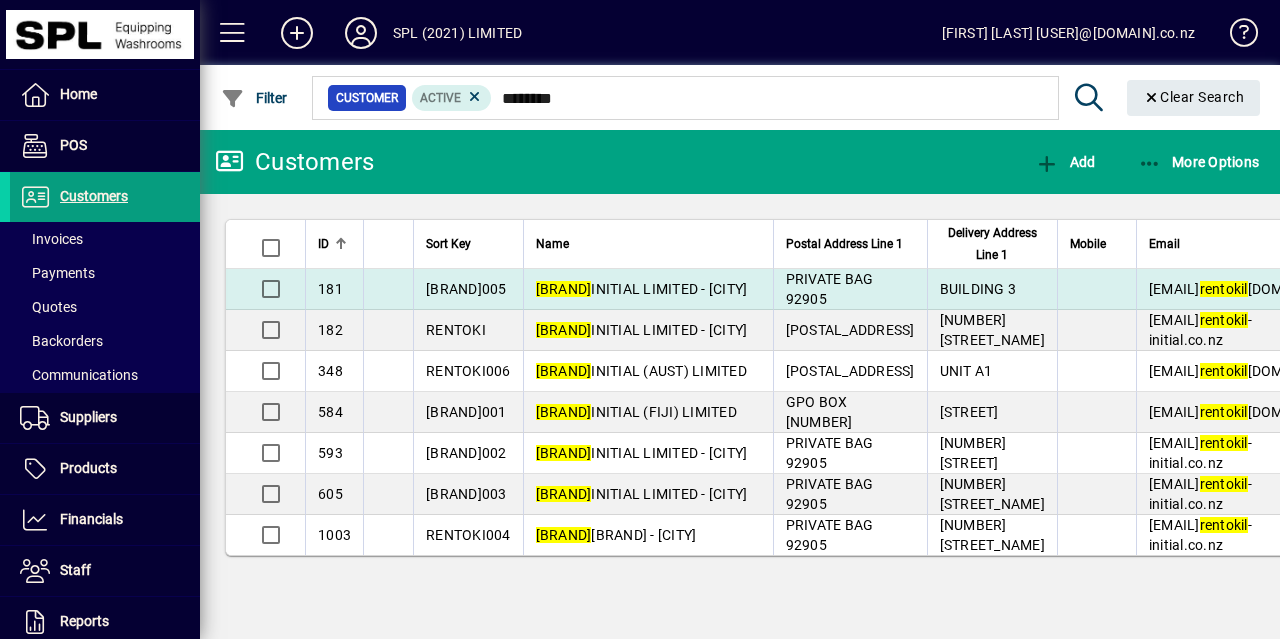 click on "RENTOKIL" at bounding box center (564, 289) 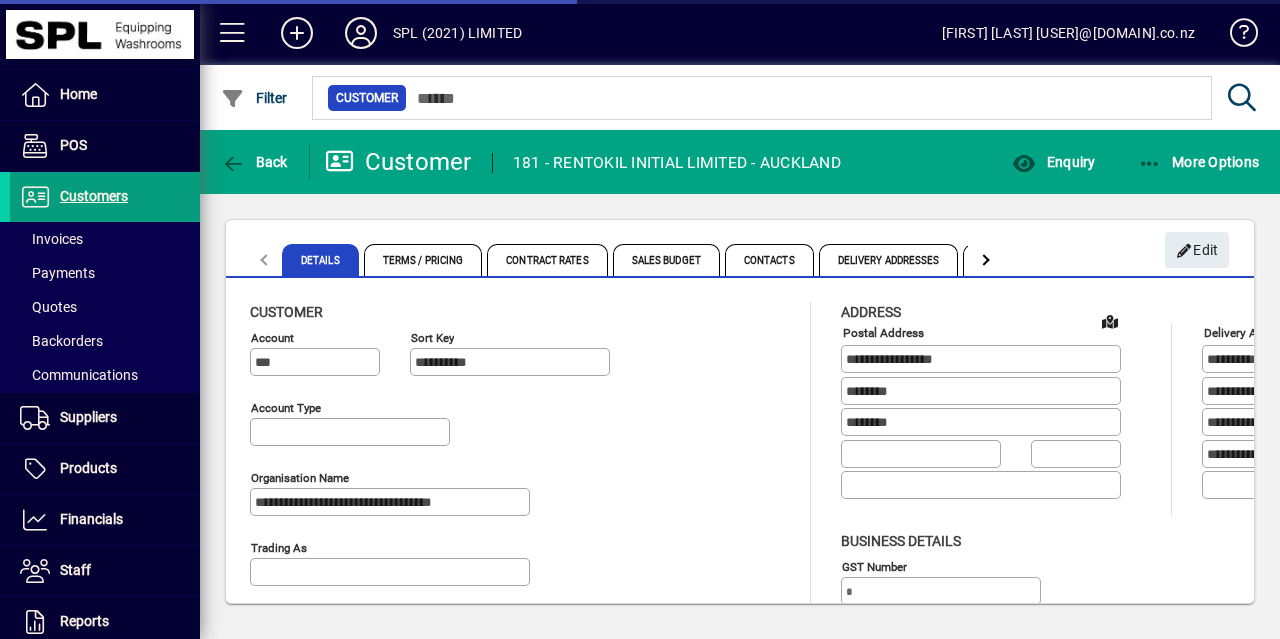 type on "**********" 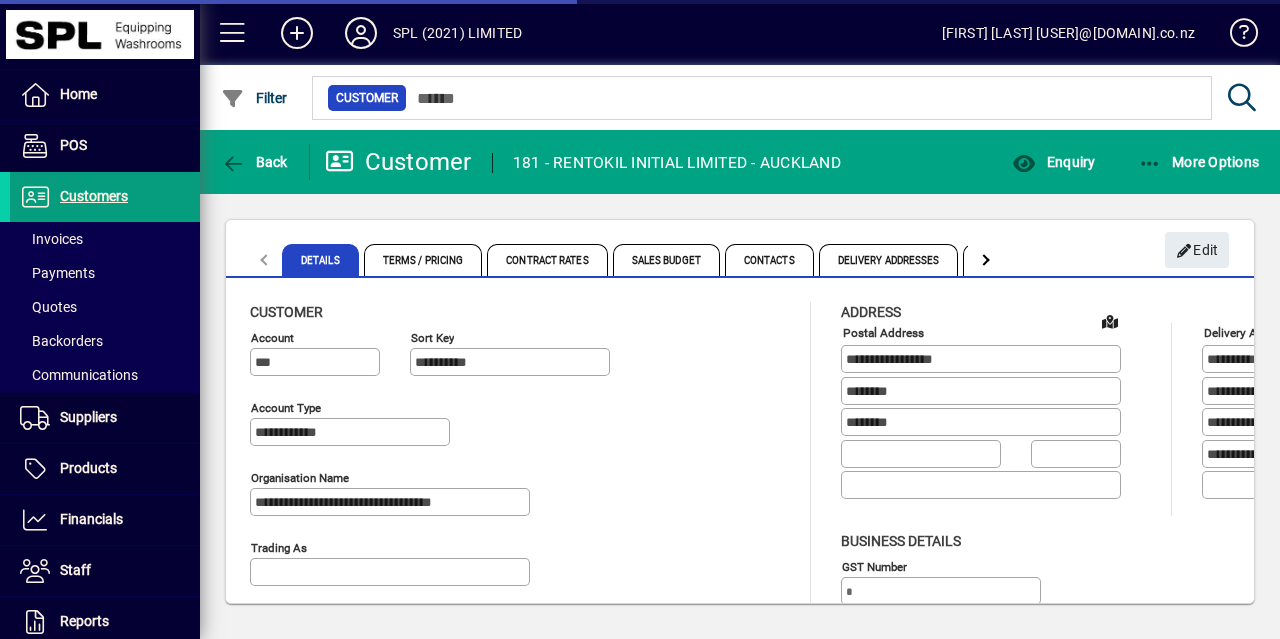 type on "**********" 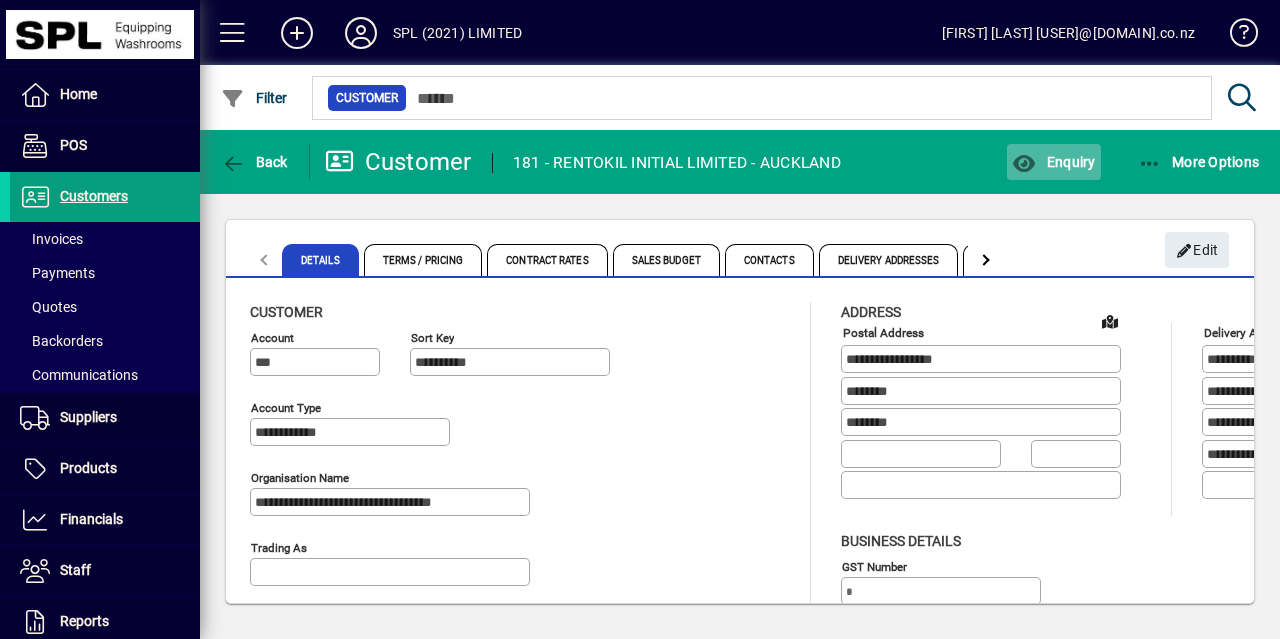 click on "Enquiry" 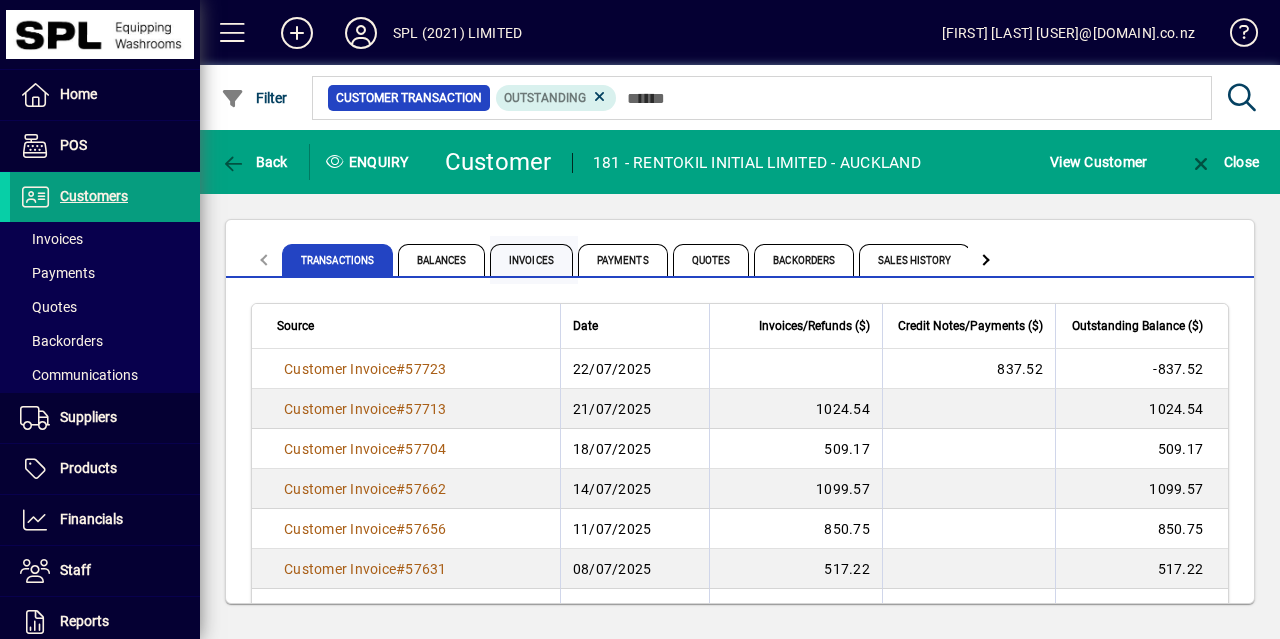 click on "Invoices" at bounding box center [531, 260] 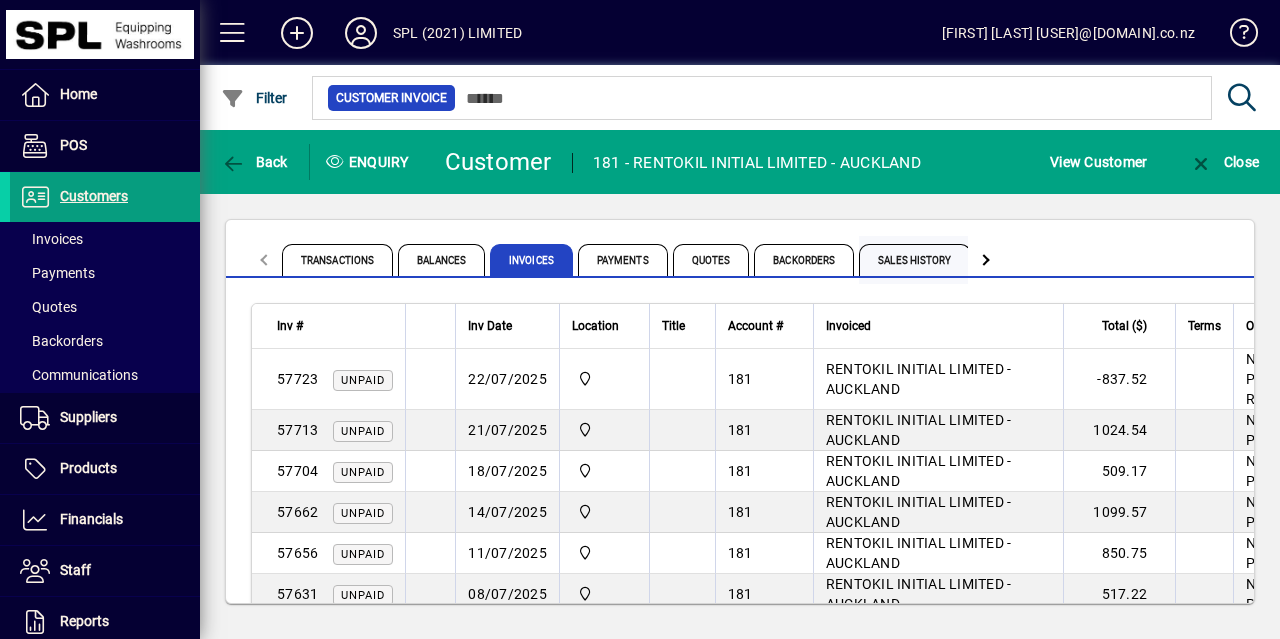 click on "Sales History" at bounding box center [914, 260] 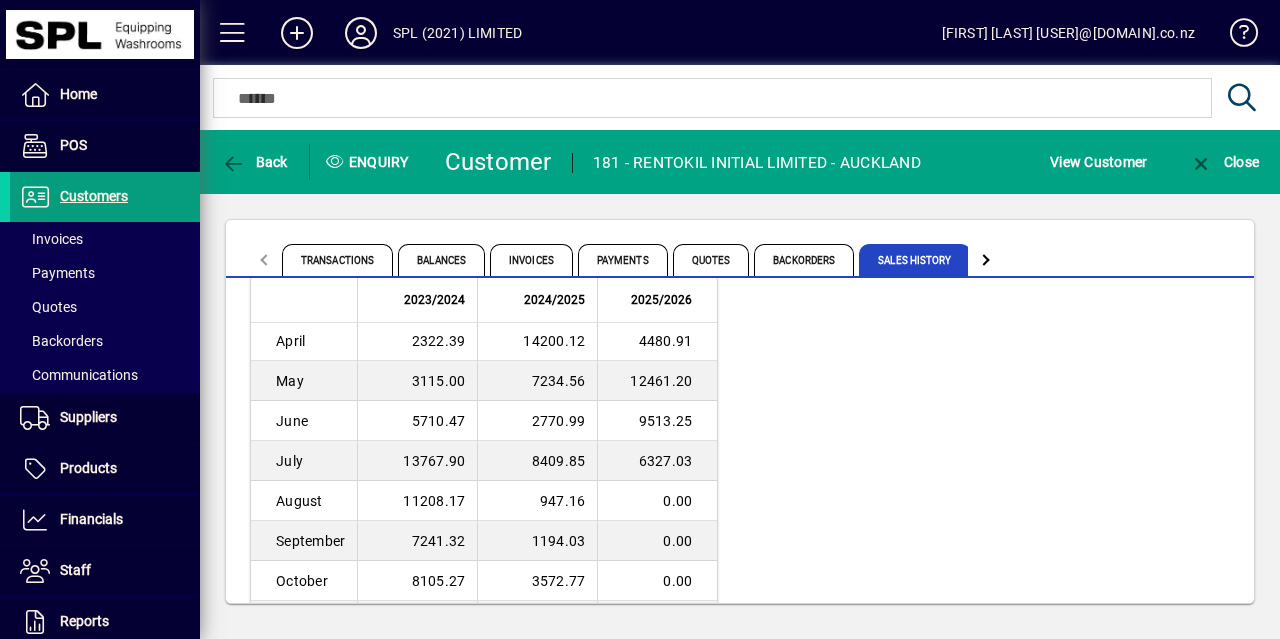 scroll, scrollTop: 0, scrollLeft: 0, axis: both 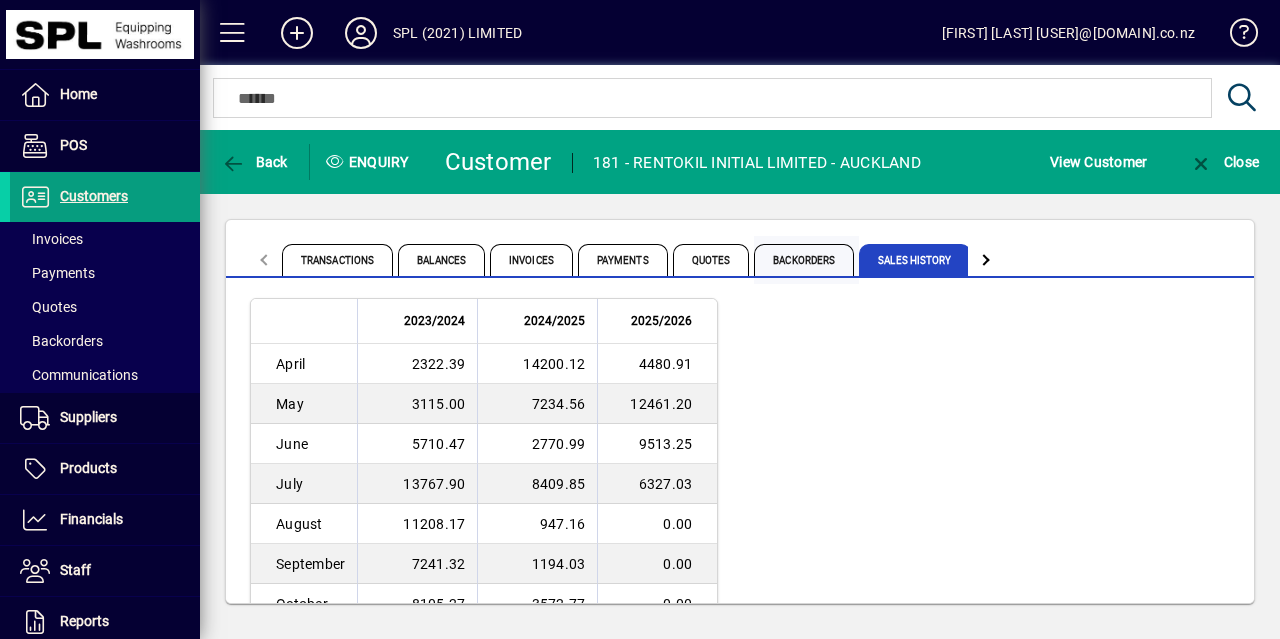 click on "Backorders" at bounding box center [804, 260] 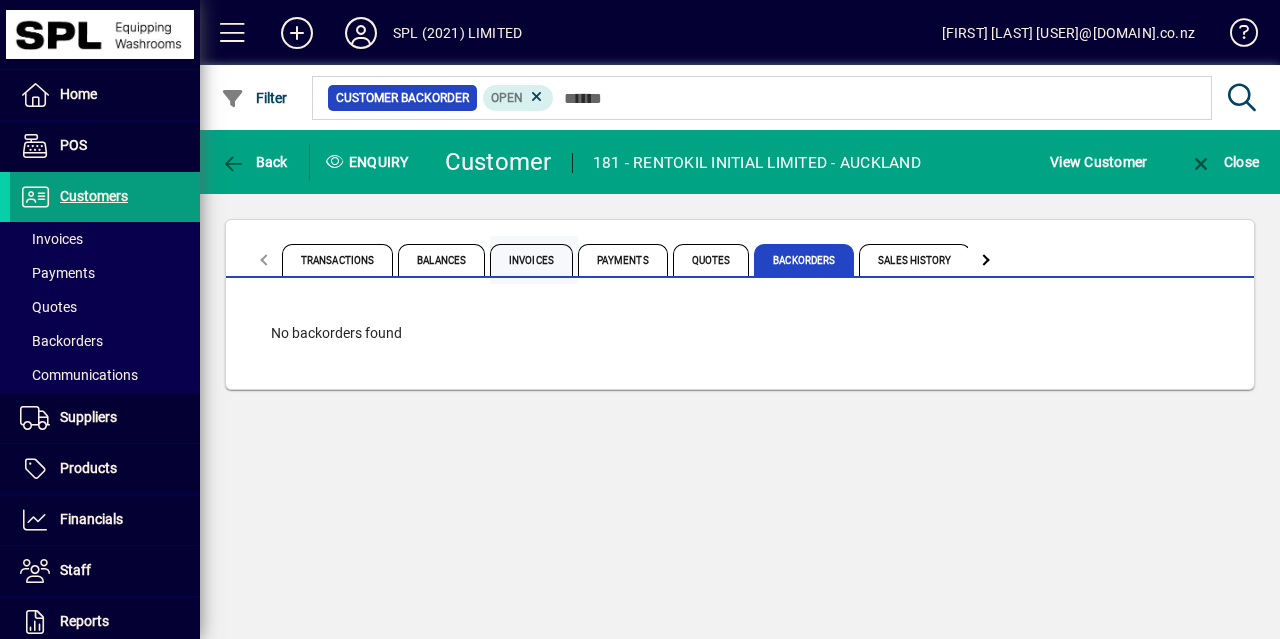 click on "Invoices" at bounding box center [531, 260] 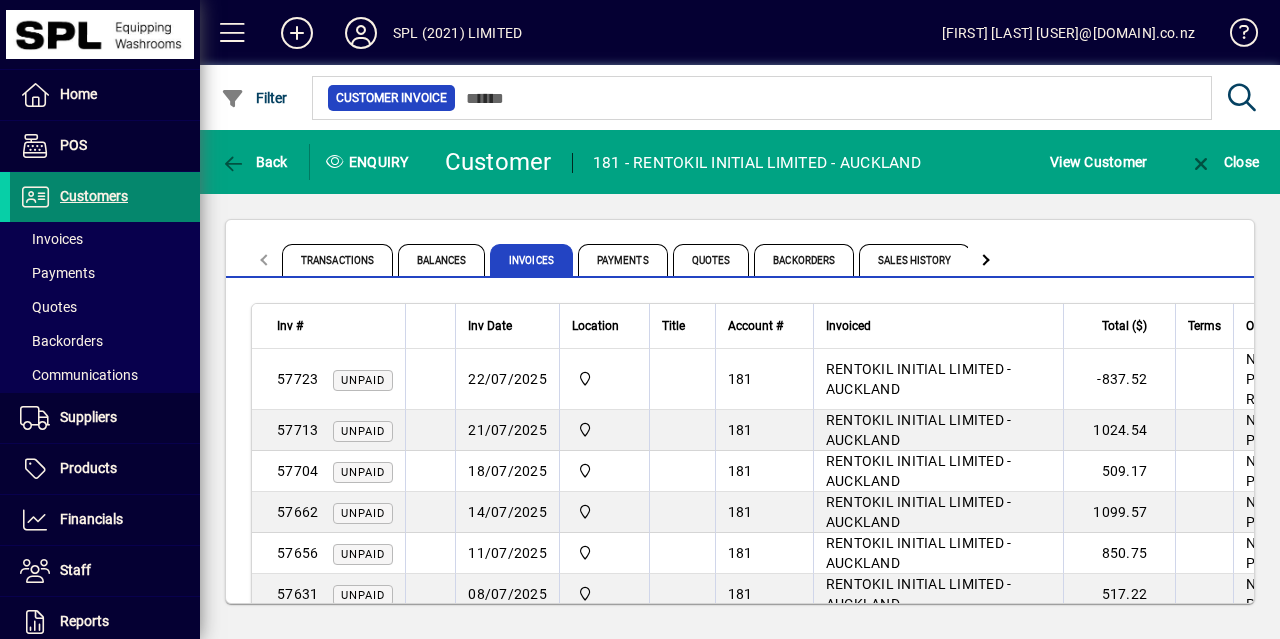 click on "Customers" at bounding box center (94, 196) 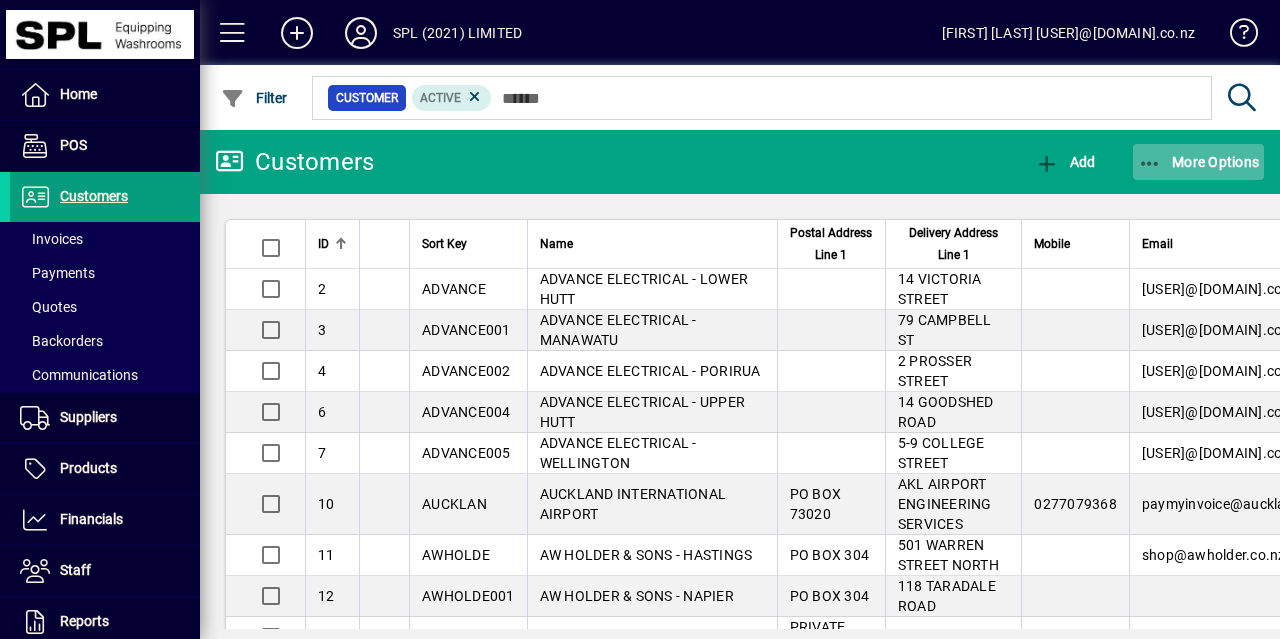 click 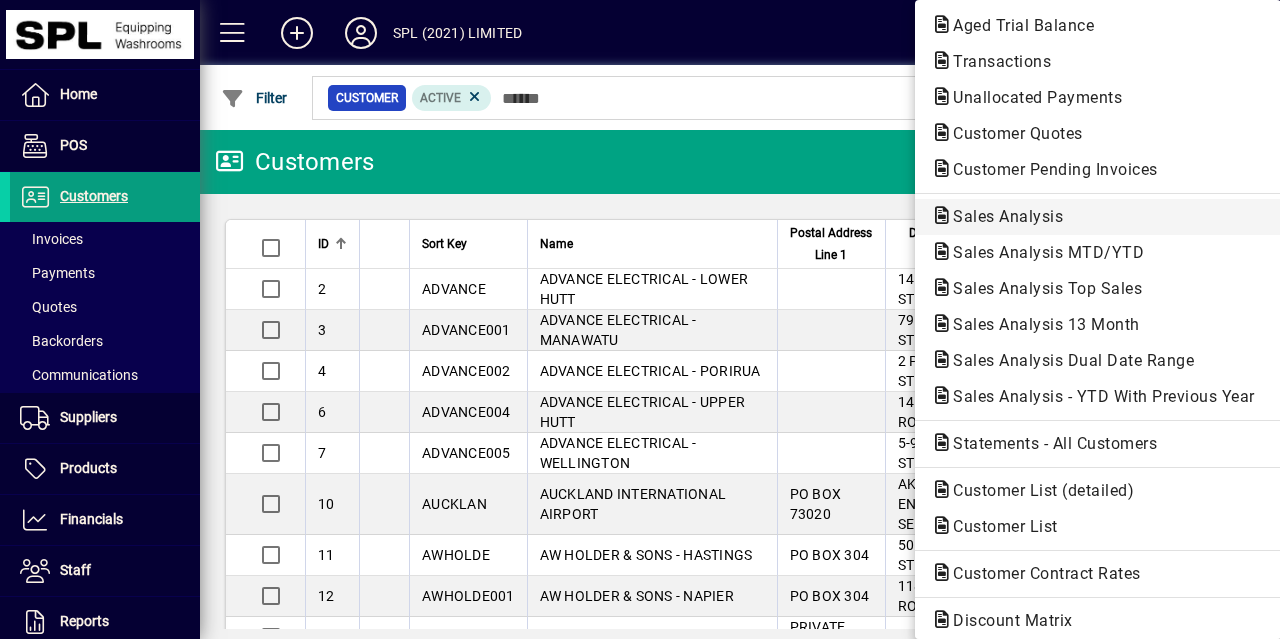 click on "Sales Analysis" at bounding box center [1042, 252] 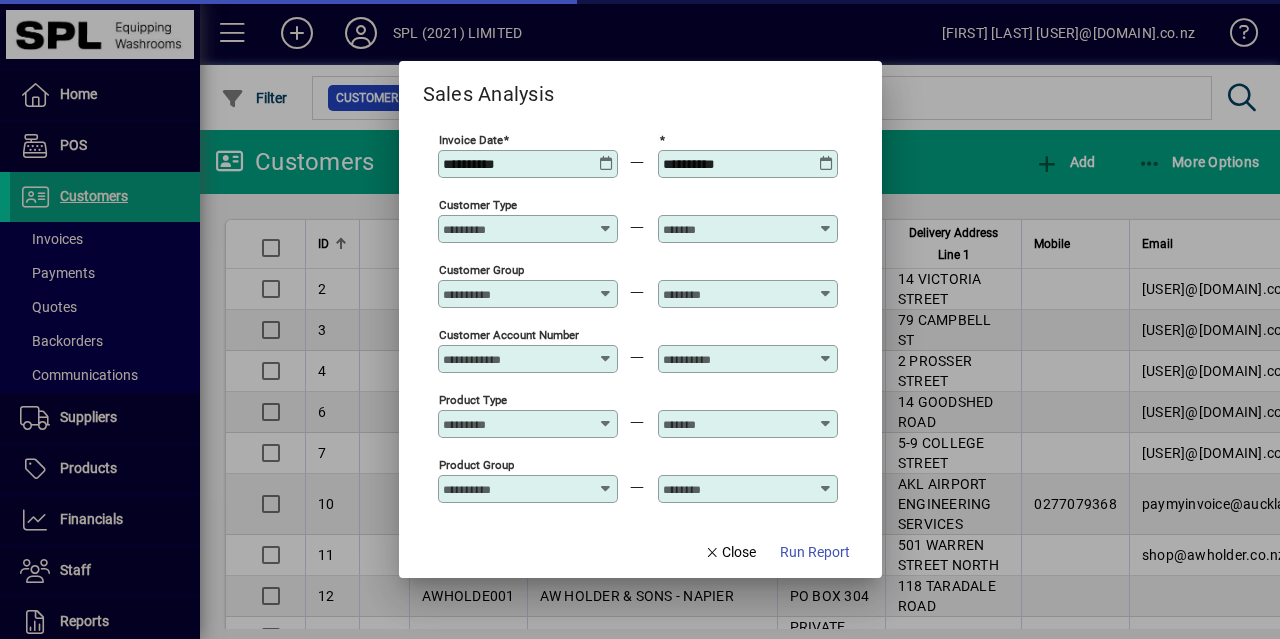 type on "**********" 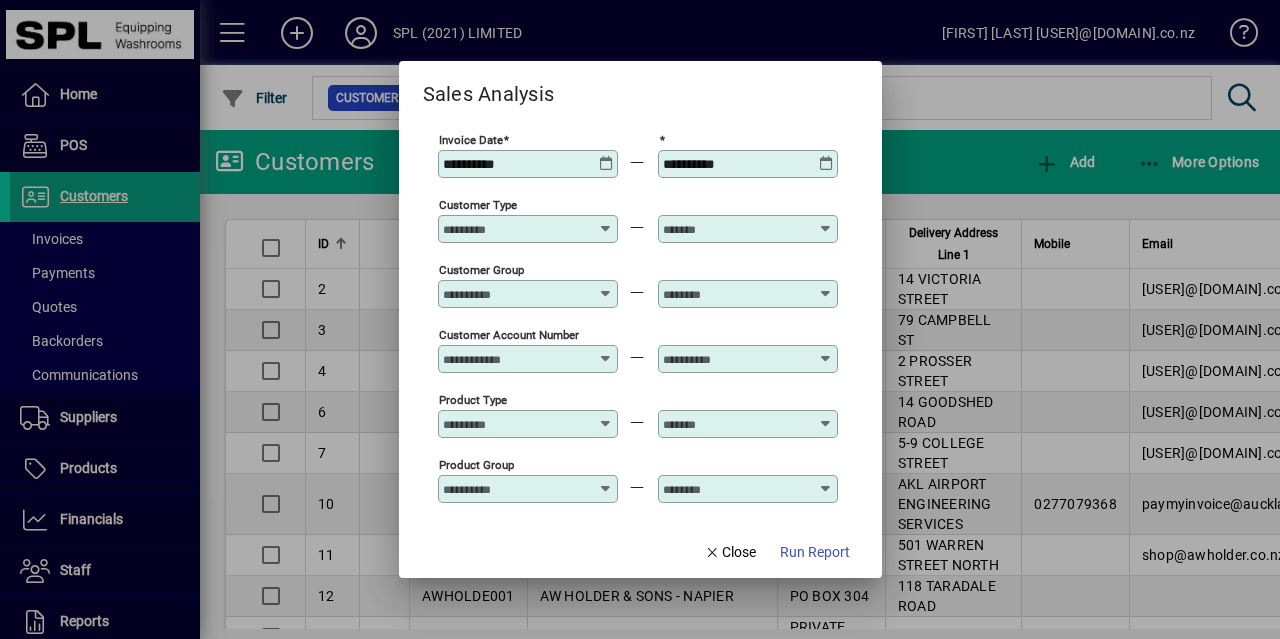 click at bounding box center (606, 156) 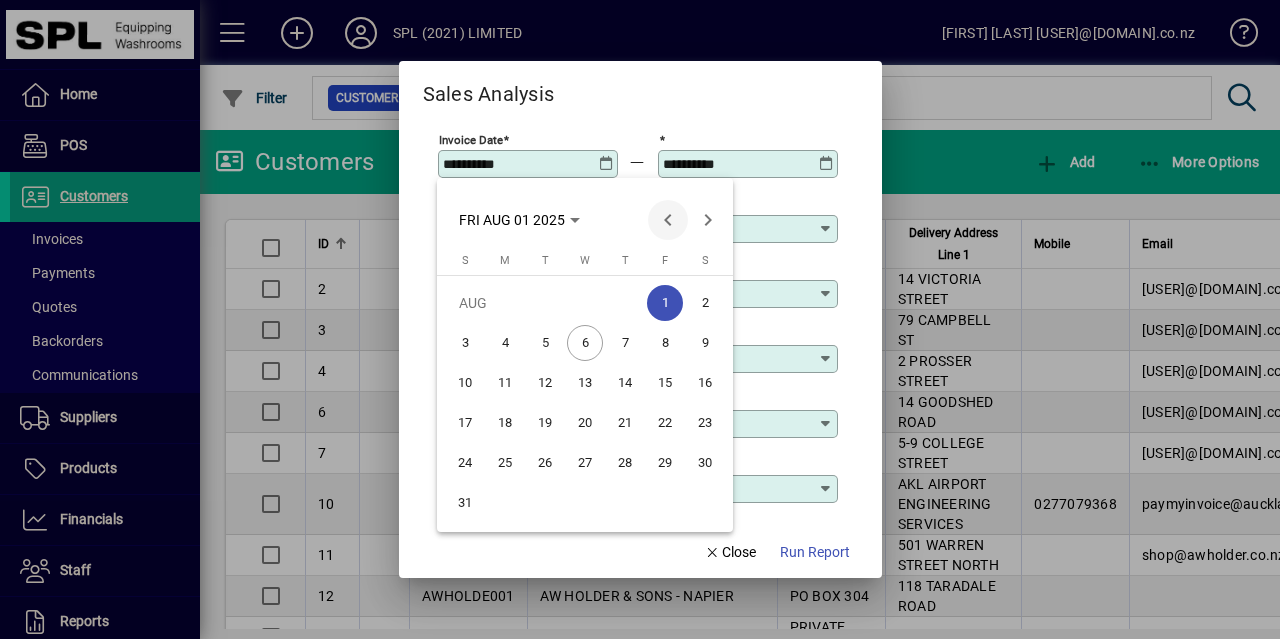 click at bounding box center (668, 220) 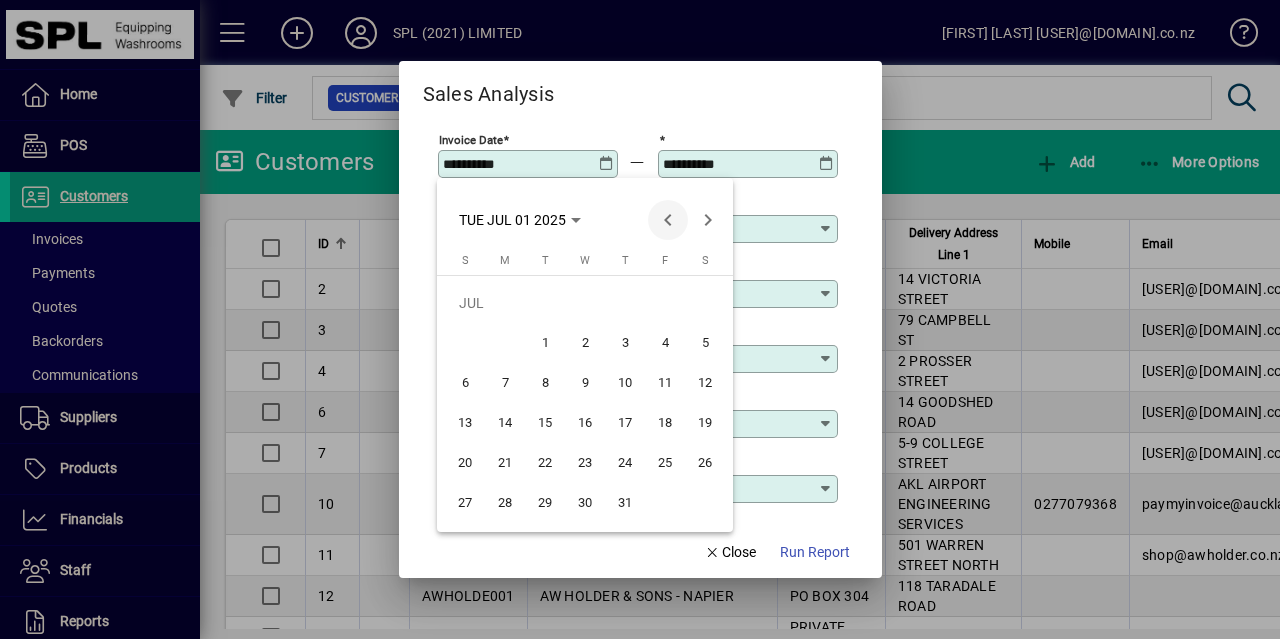 click at bounding box center (668, 220) 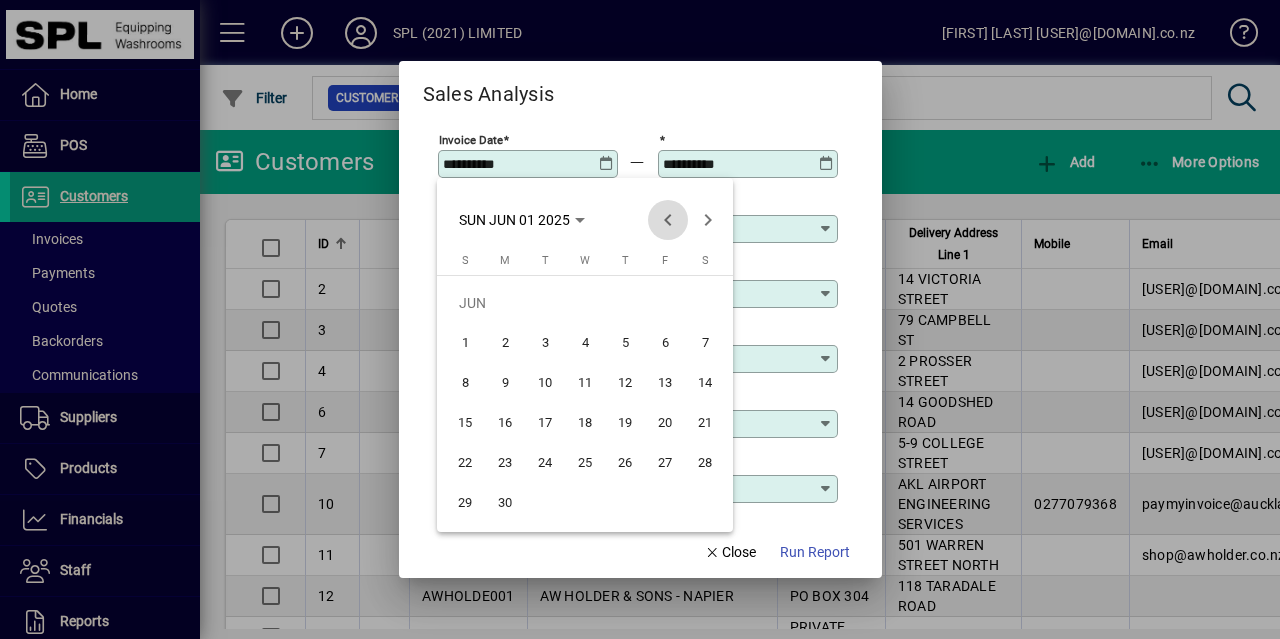 click at bounding box center [668, 220] 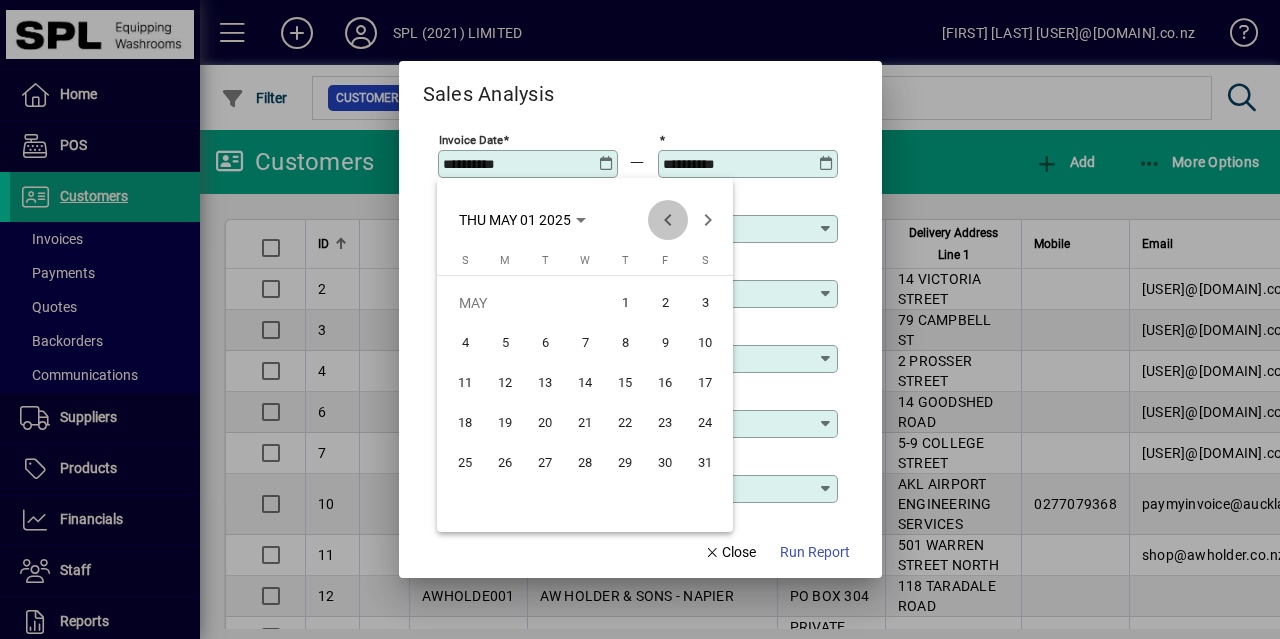 click at bounding box center (668, 220) 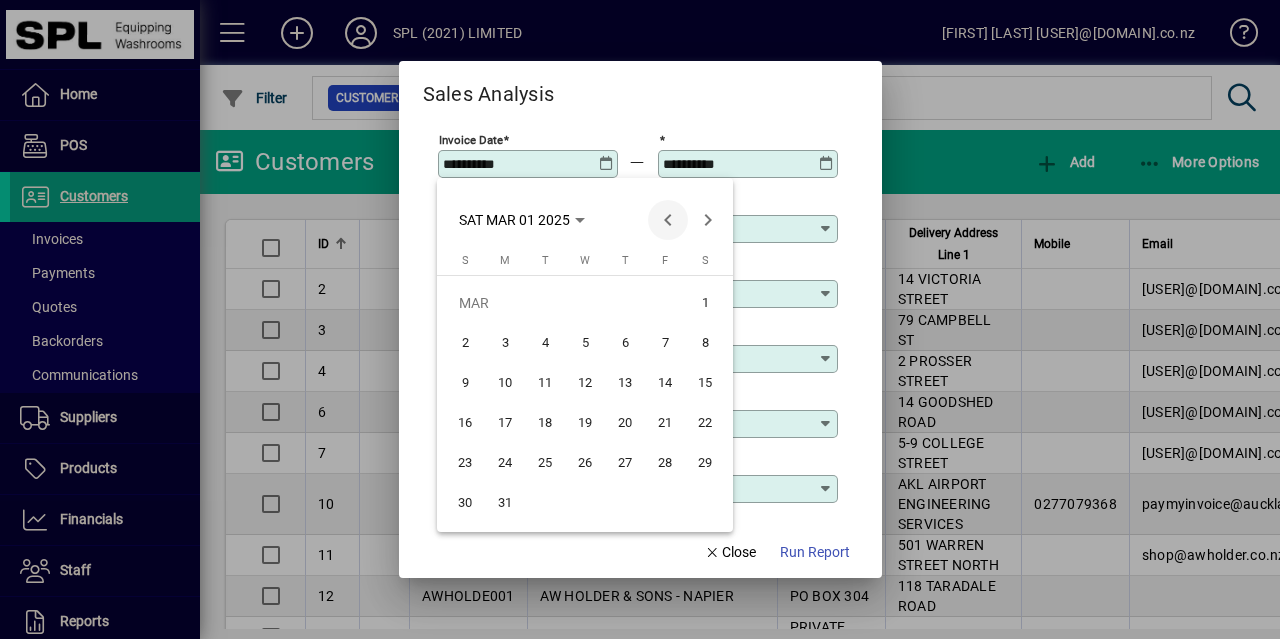 click at bounding box center (668, 220) 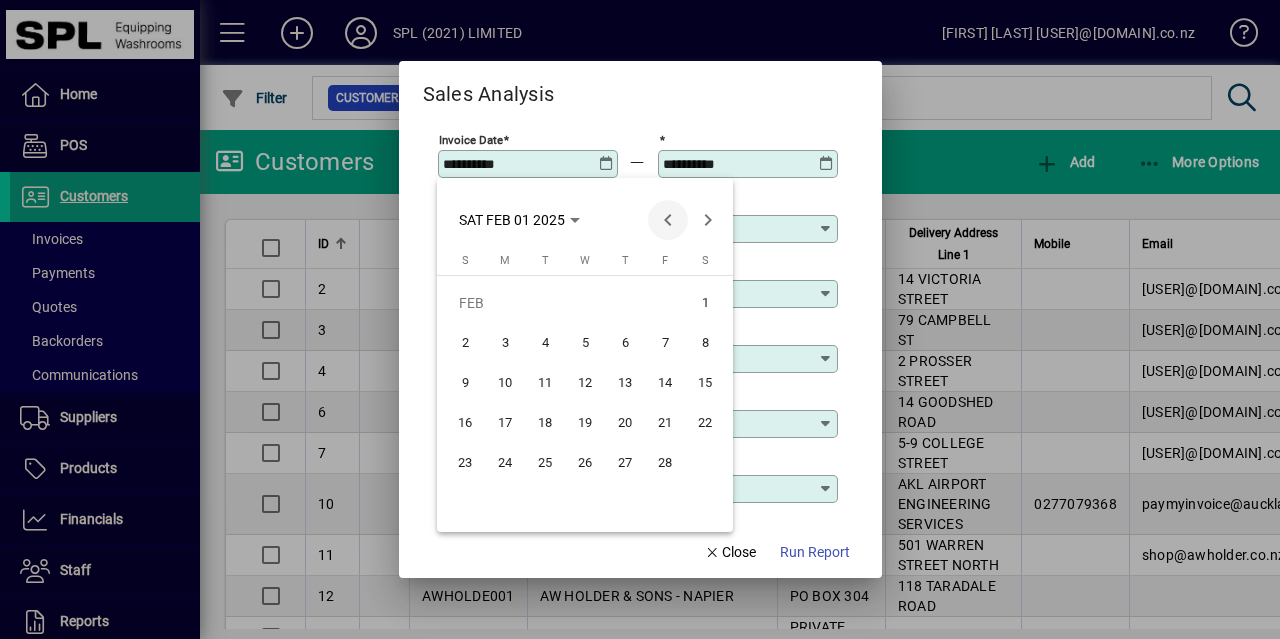 click at bounding box center [668, 220] 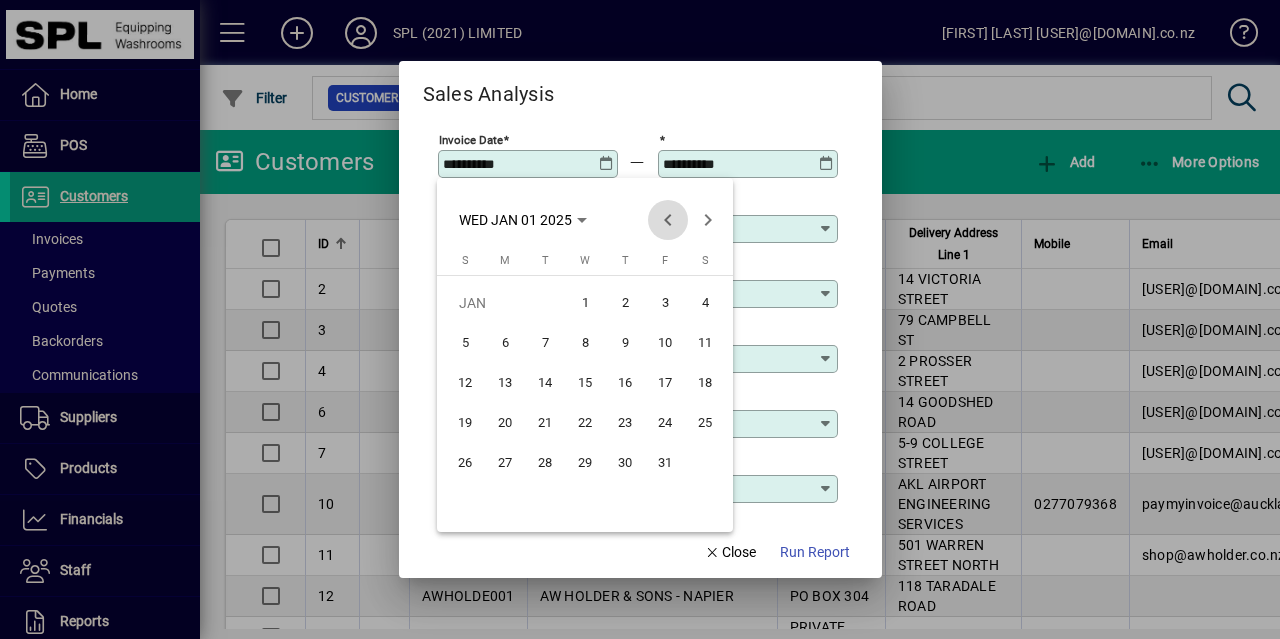 click at bounding box center [668, 220] 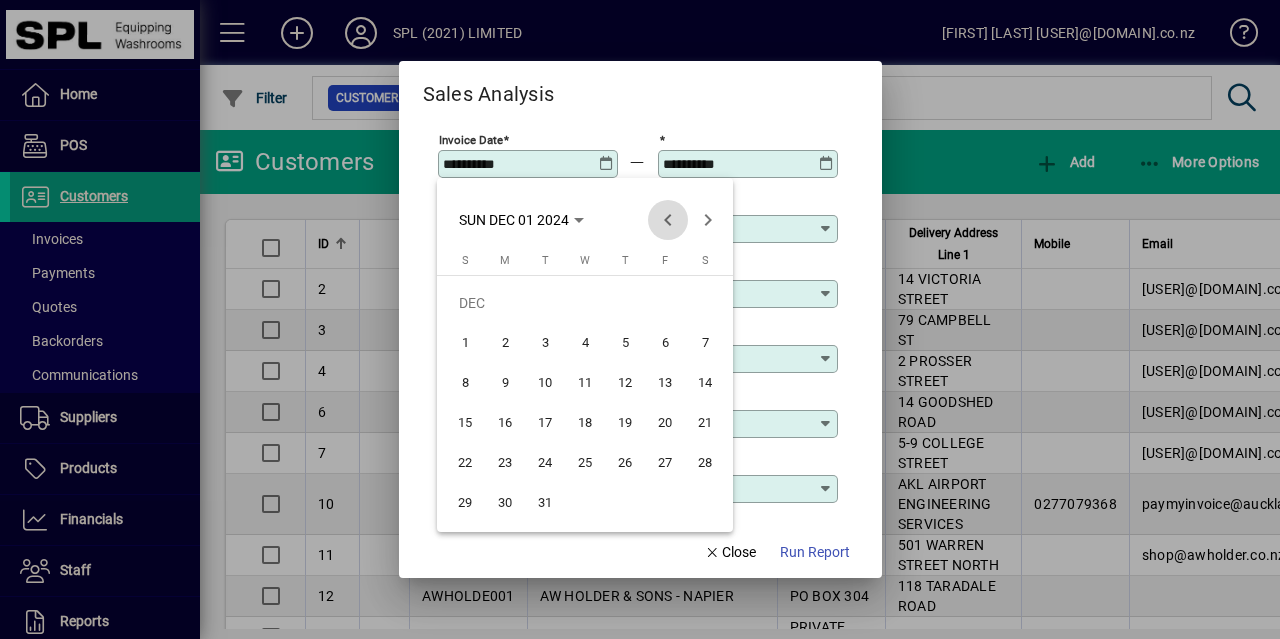click at bounding box center (668, 220) 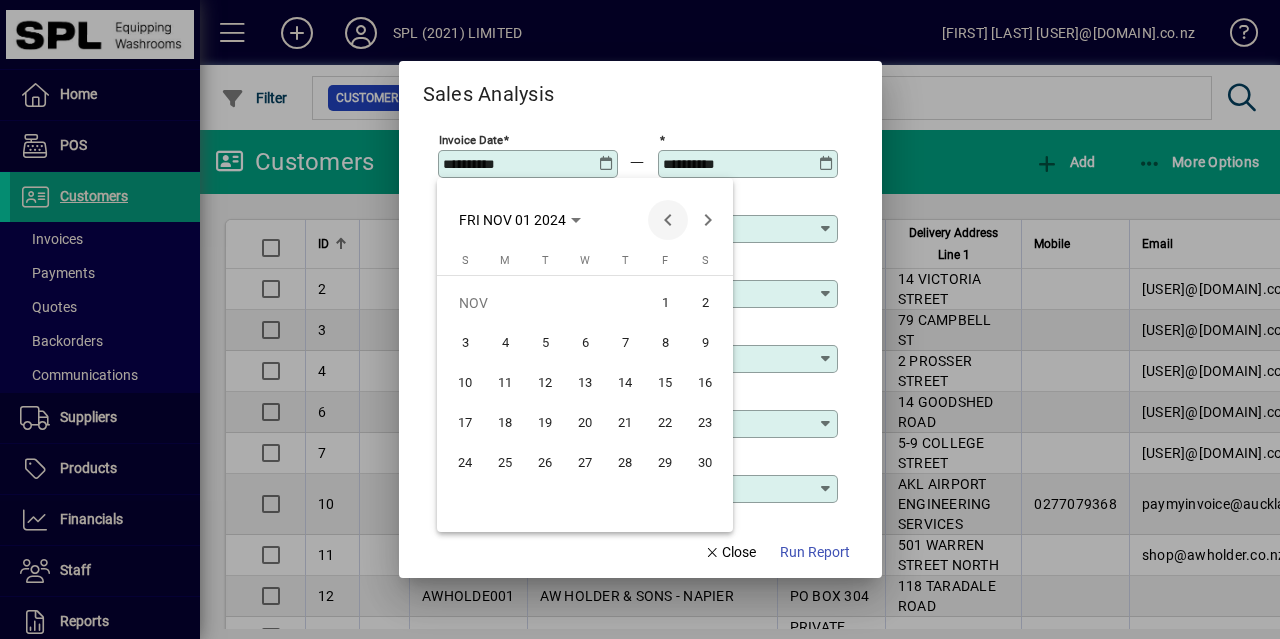 click at bounding box center [668, 220] 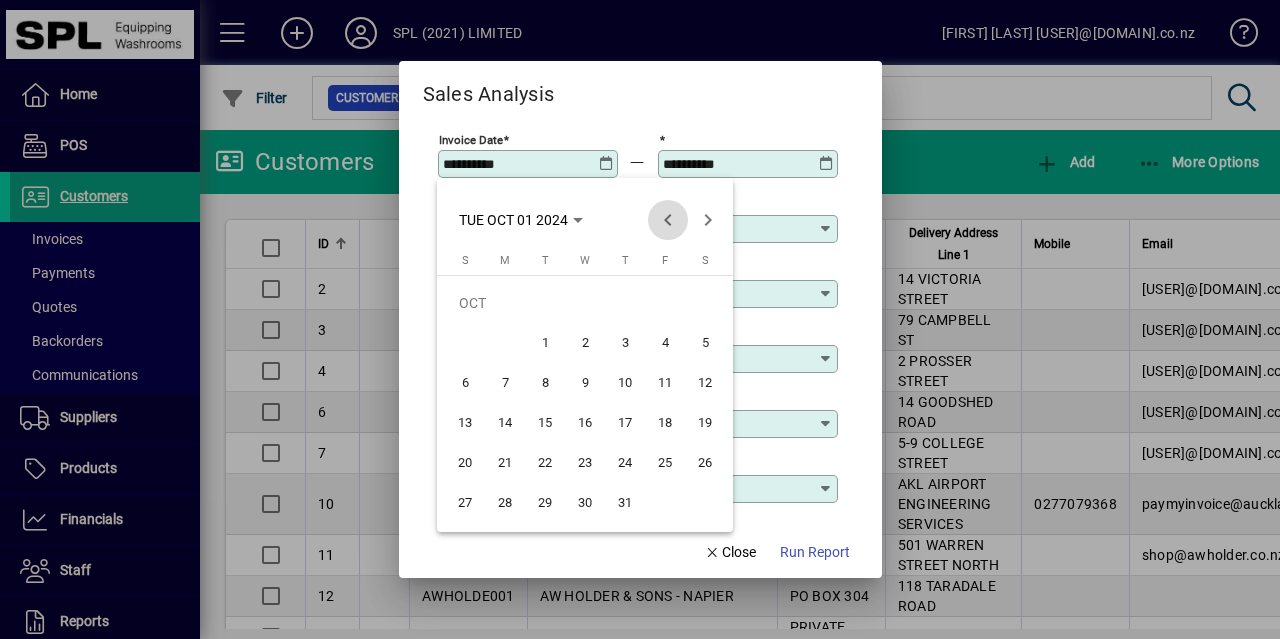 click at bounding box center [668, 220] 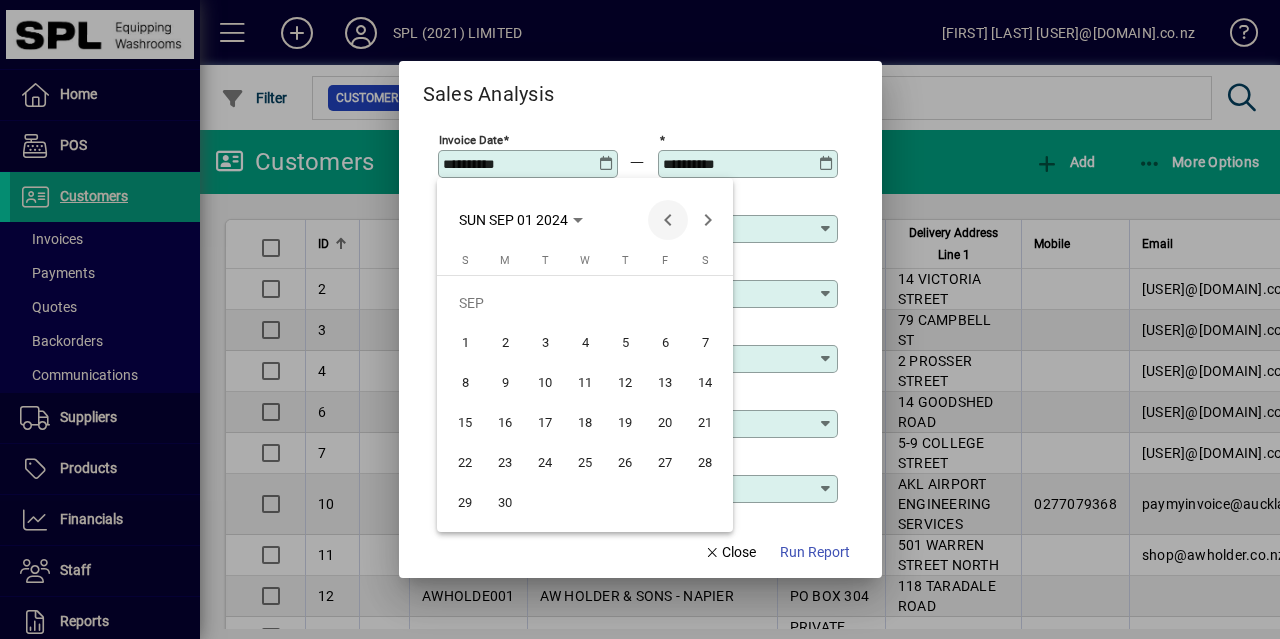 click at bounding box center (668, 220) 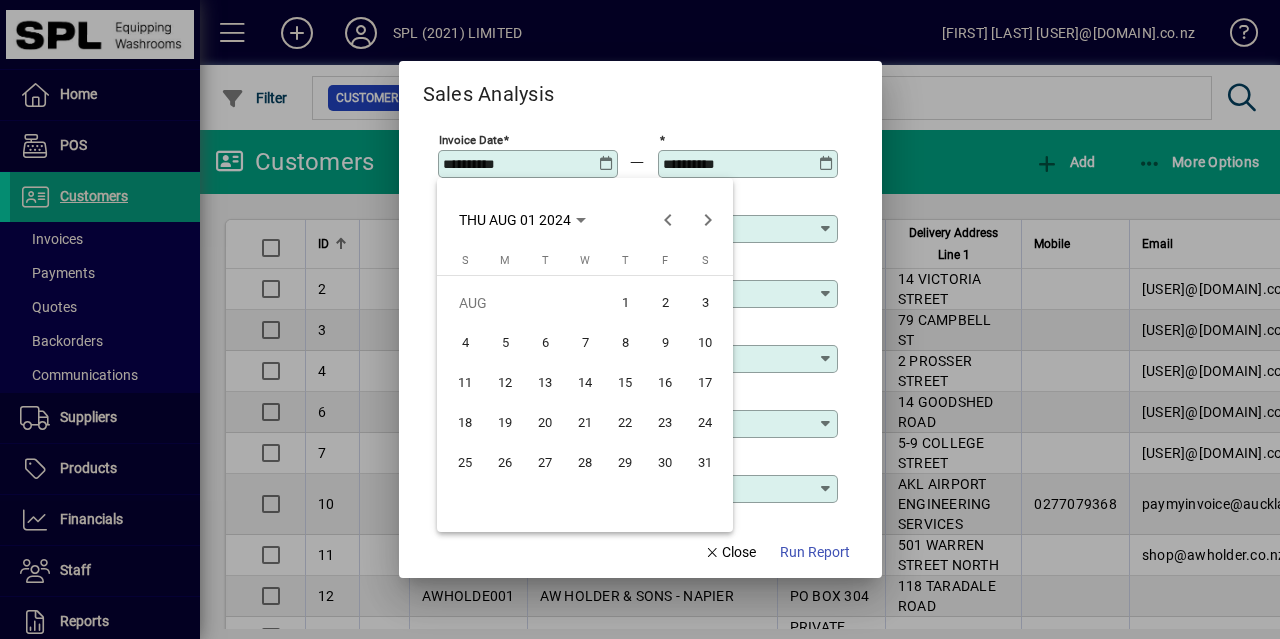 click on "1" at bounding box center (625, 303) 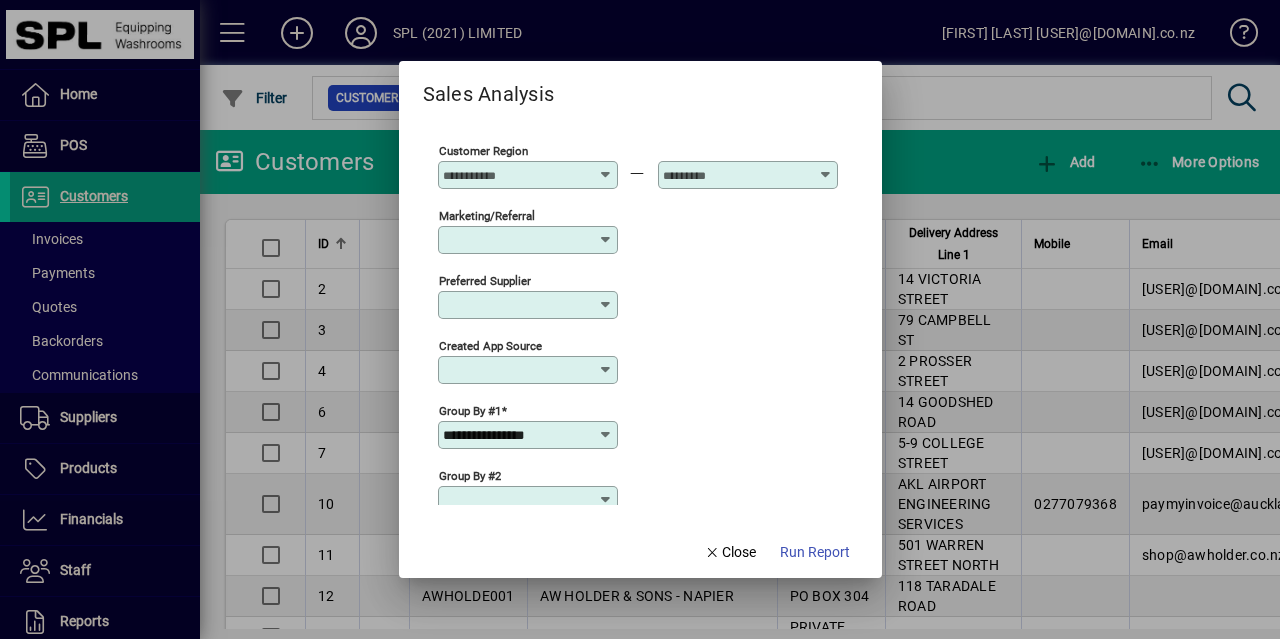 scroll, scrollTop: 796, scrollLeft: 0, axis: vertical 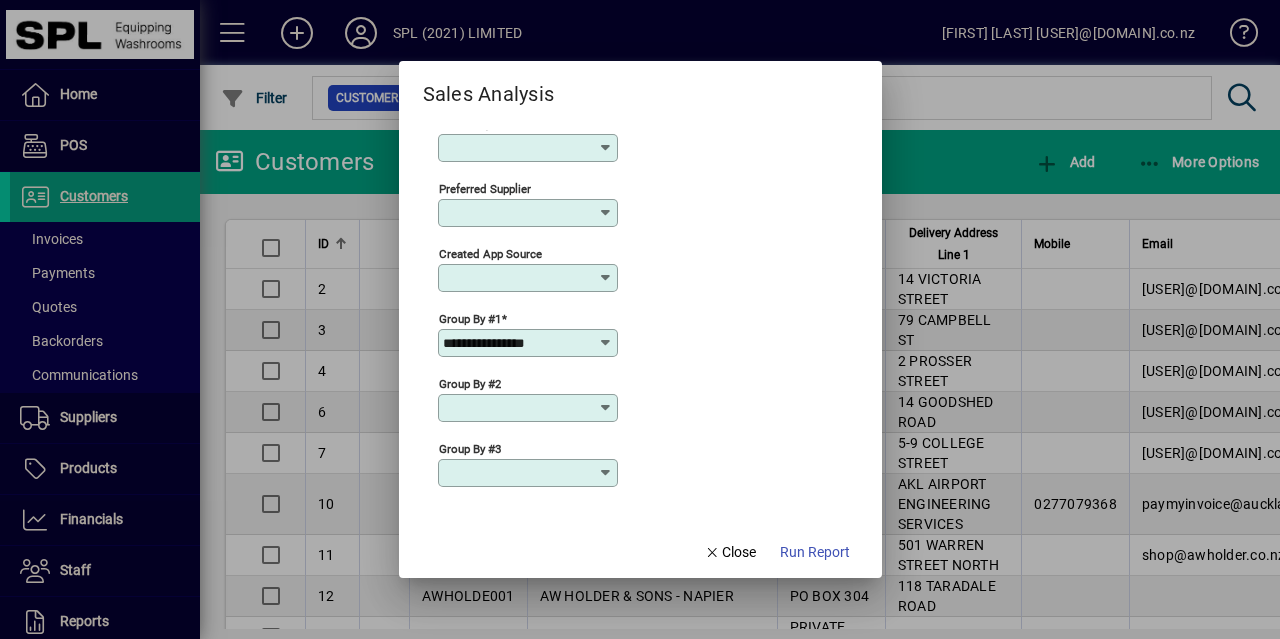 click at bounding box center [606, 343] 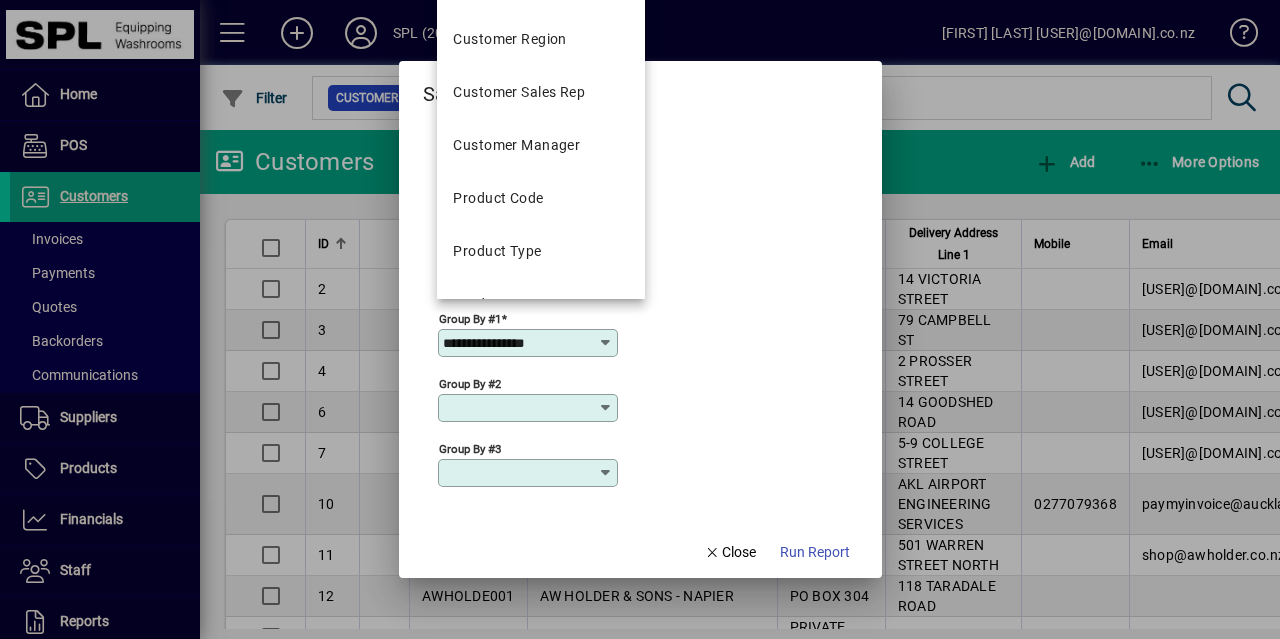 scroll, scrollTop: 370, scrollLeft: 0, axis: vertical 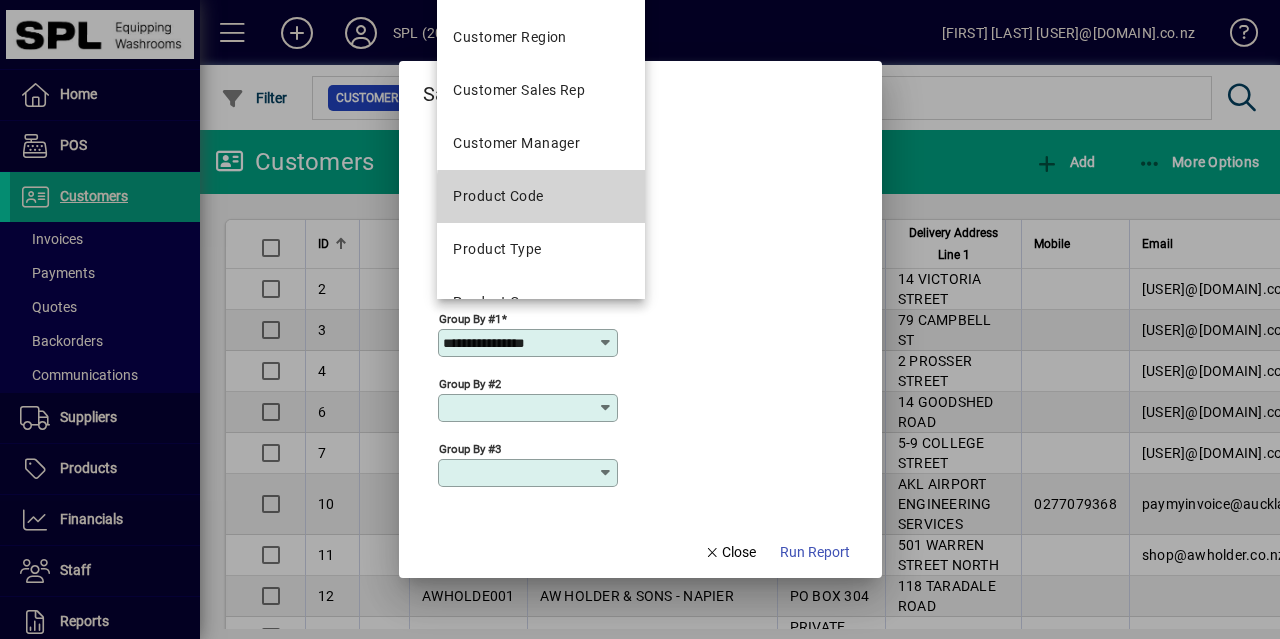 click on "Product Code" at bounding box center (540, 196) 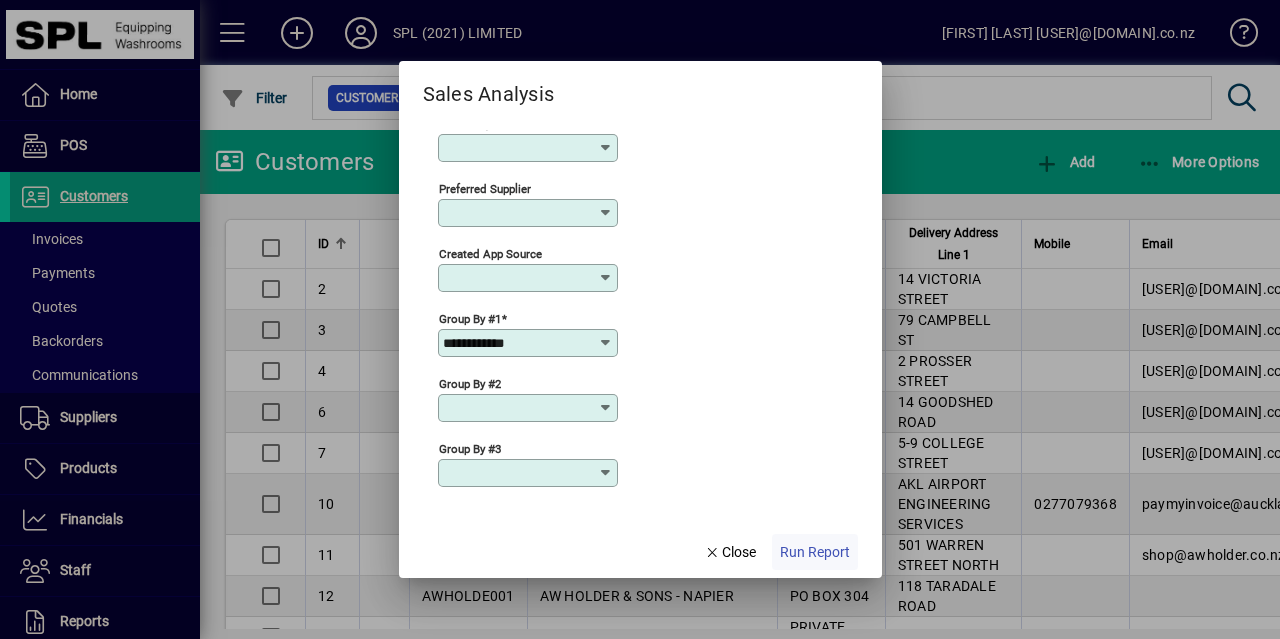 click on "Run Report" 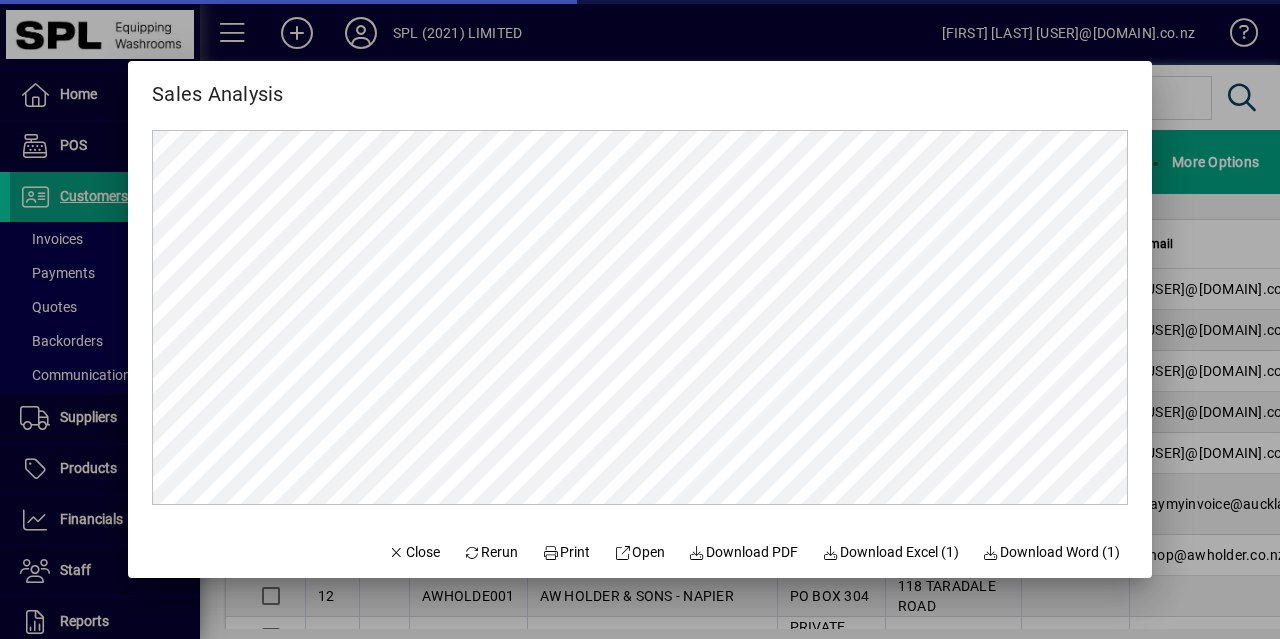 scroll, scrollTop: 0, scrollLeft: 0, axis: both 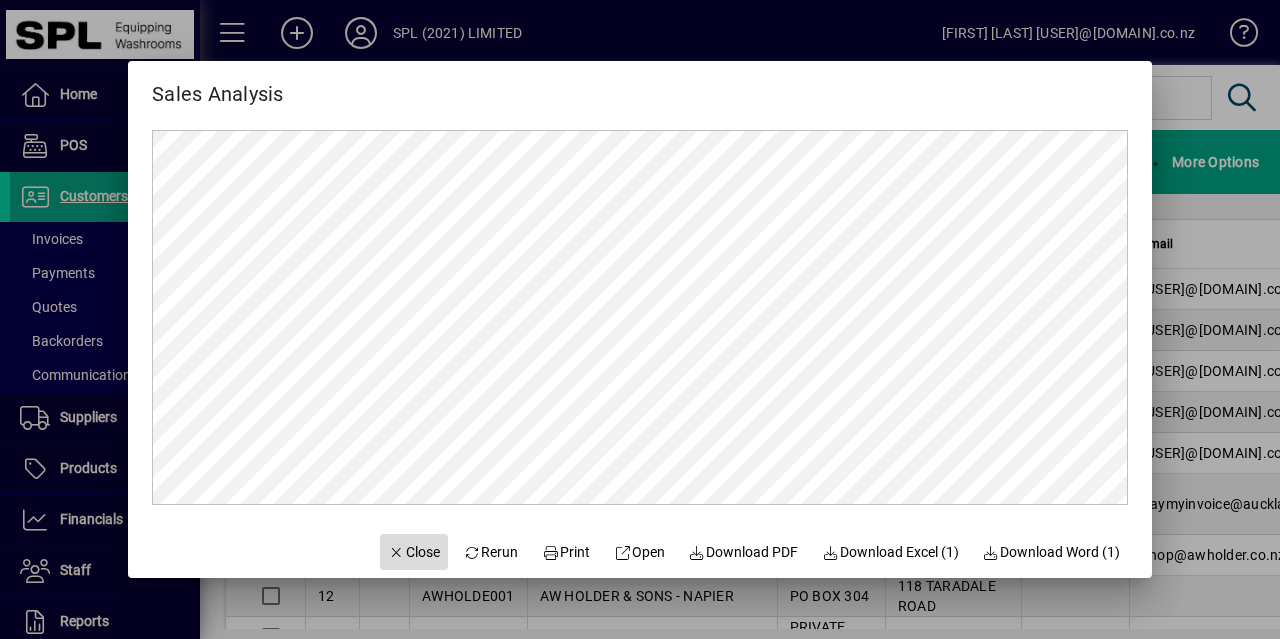 click on "Close" 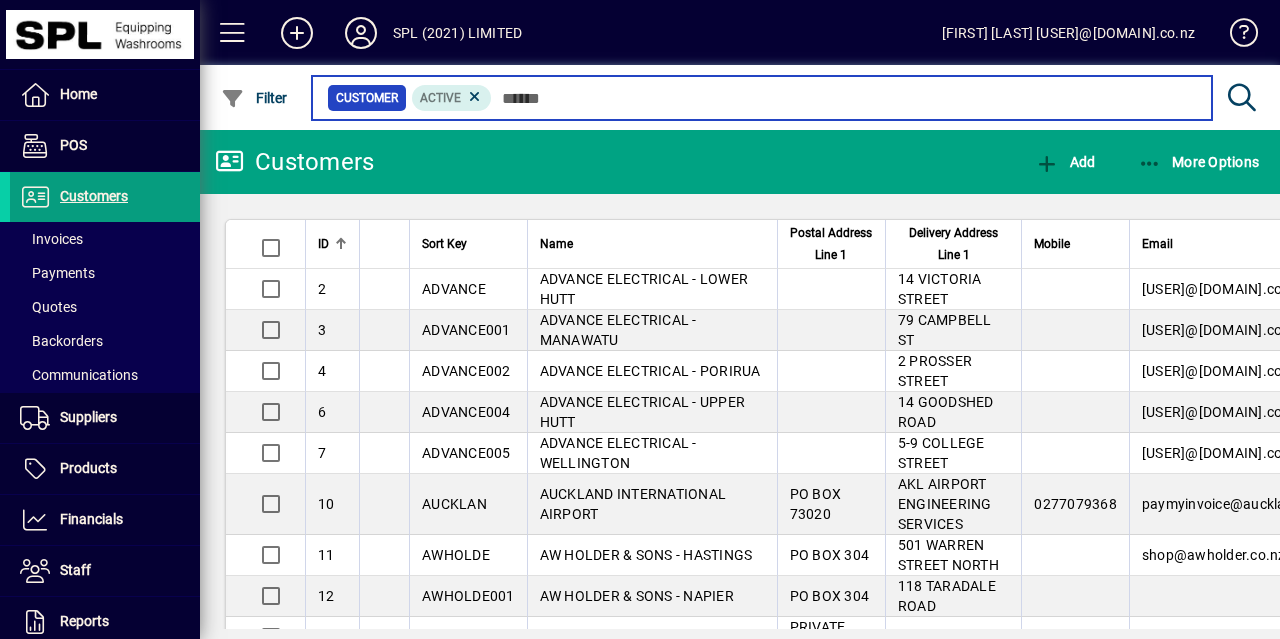 click at bounding box center [844, 98] 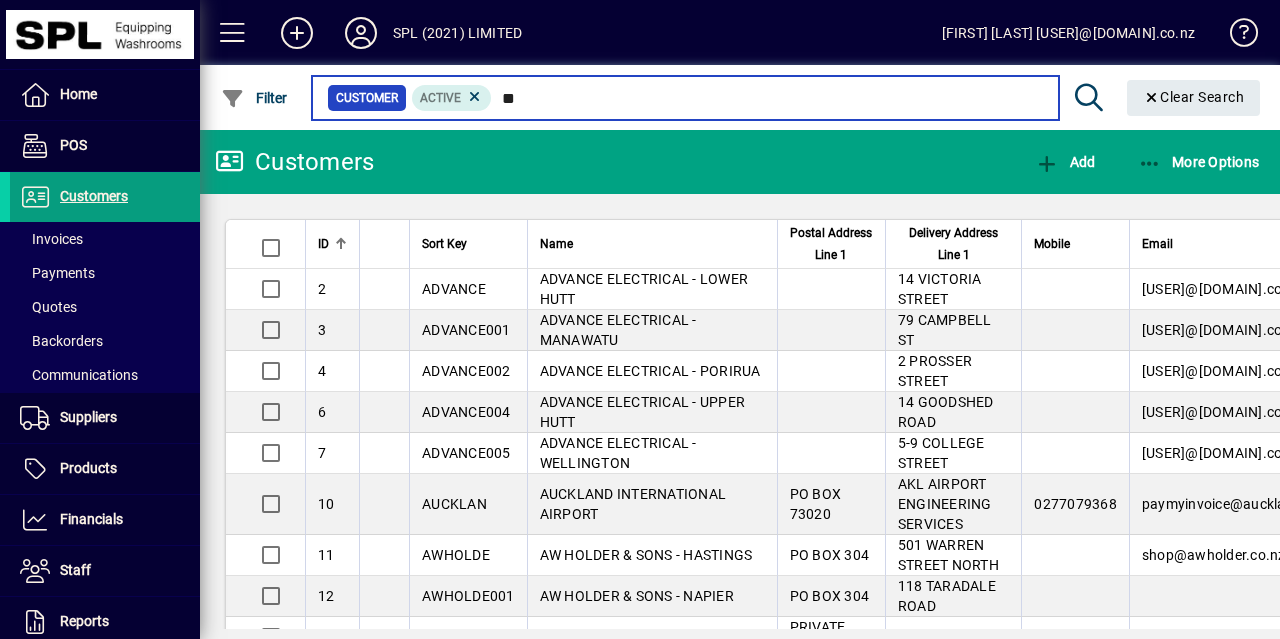 click on "**" at bounding box center [767, 98] 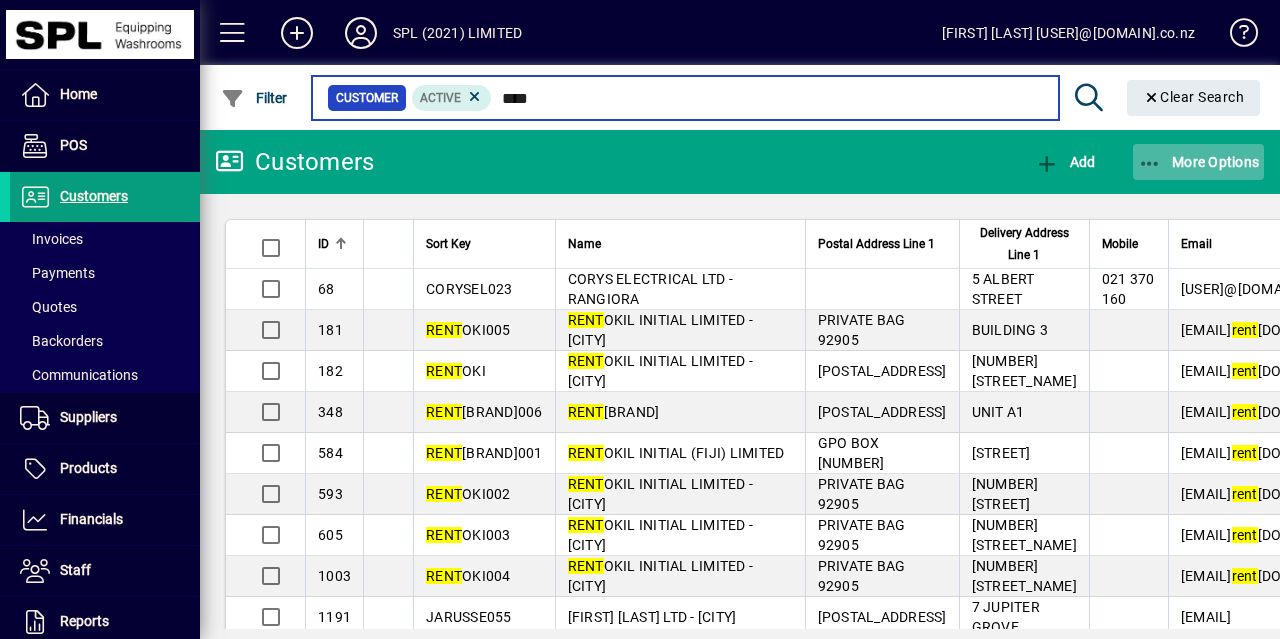 type on "****" 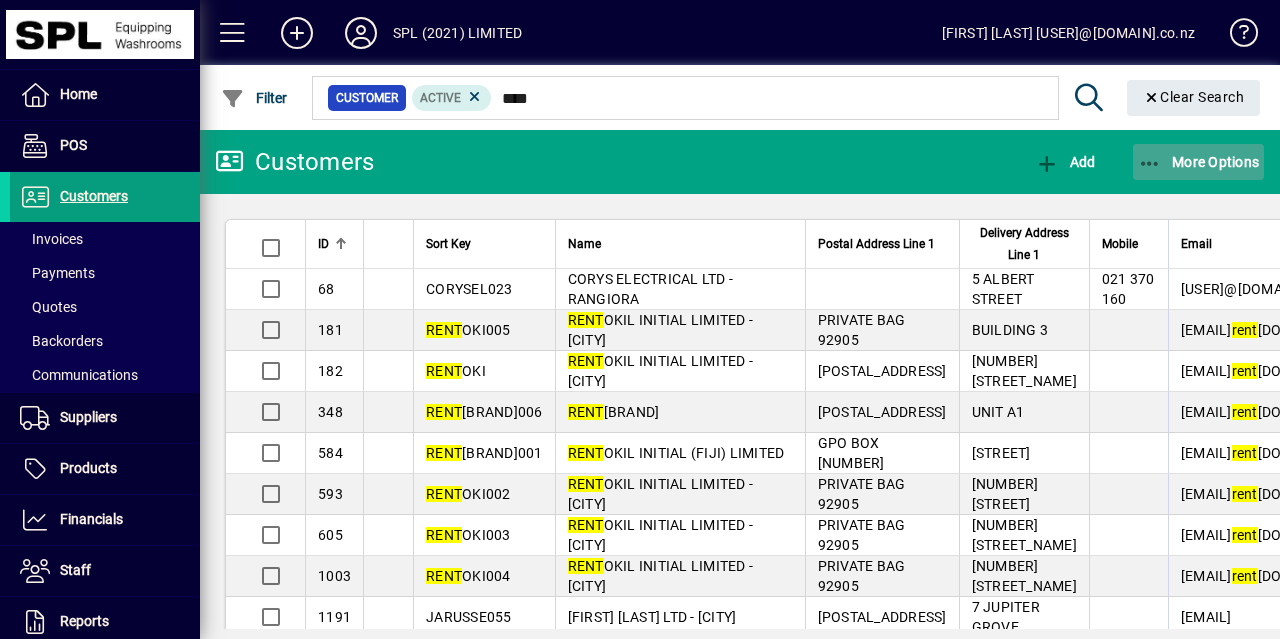 click 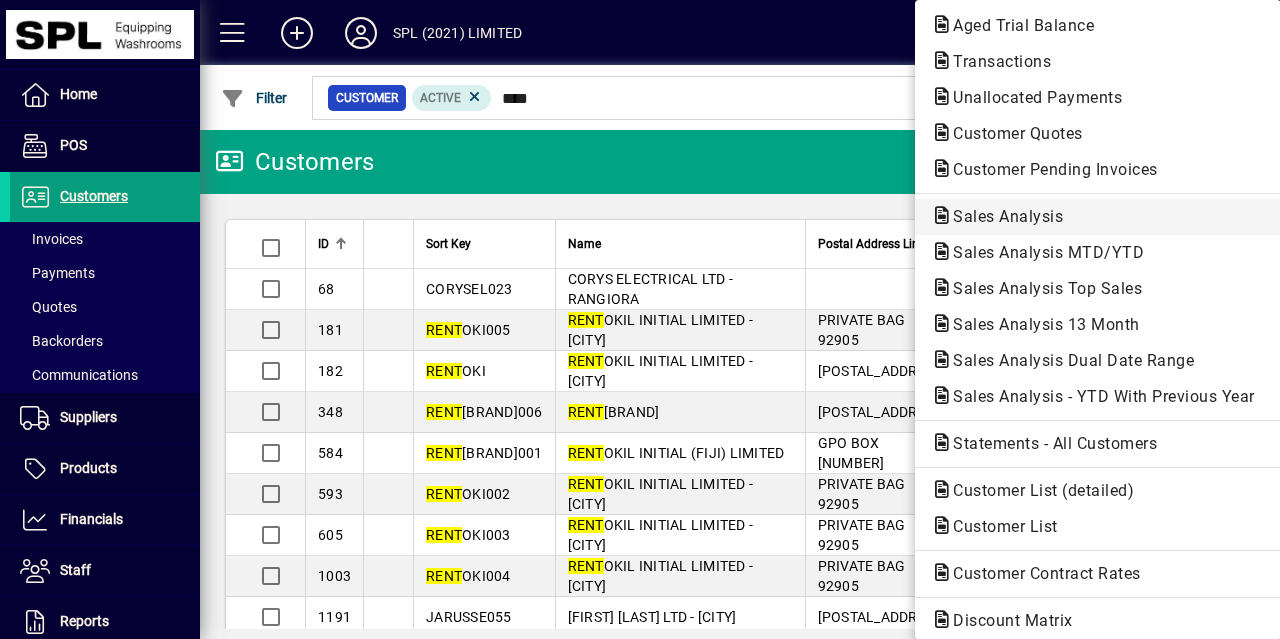 click on "Sales Analysis" at bounding box center (1042, 252) 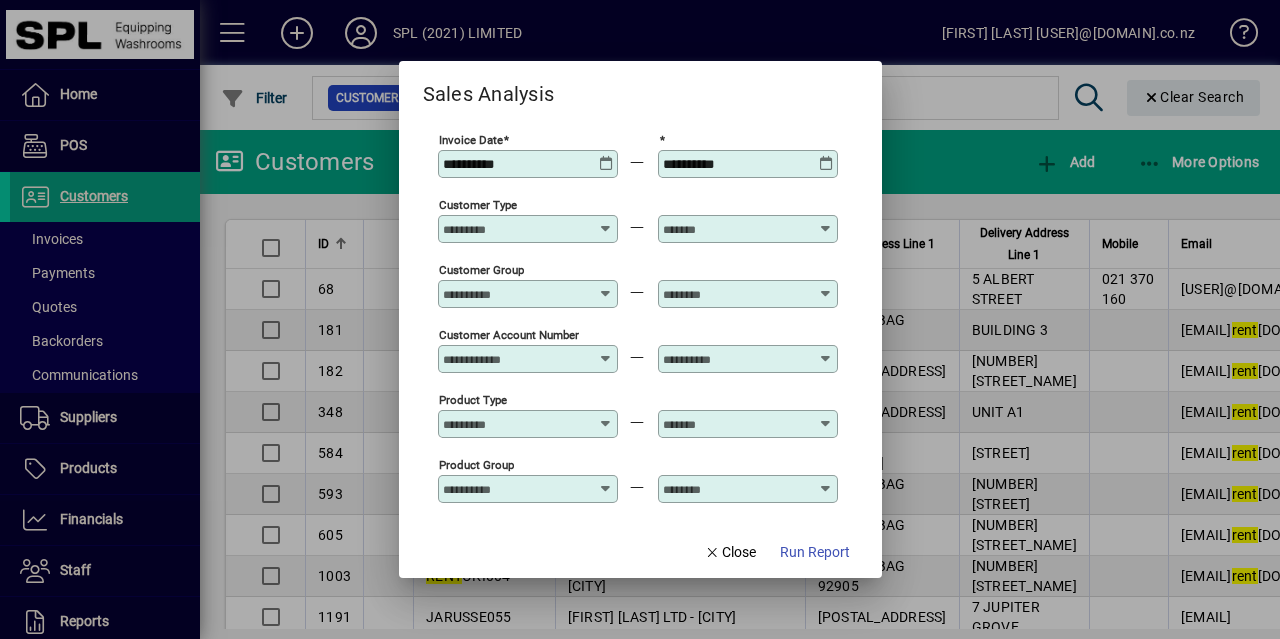 click at bounding box center (606, 156) 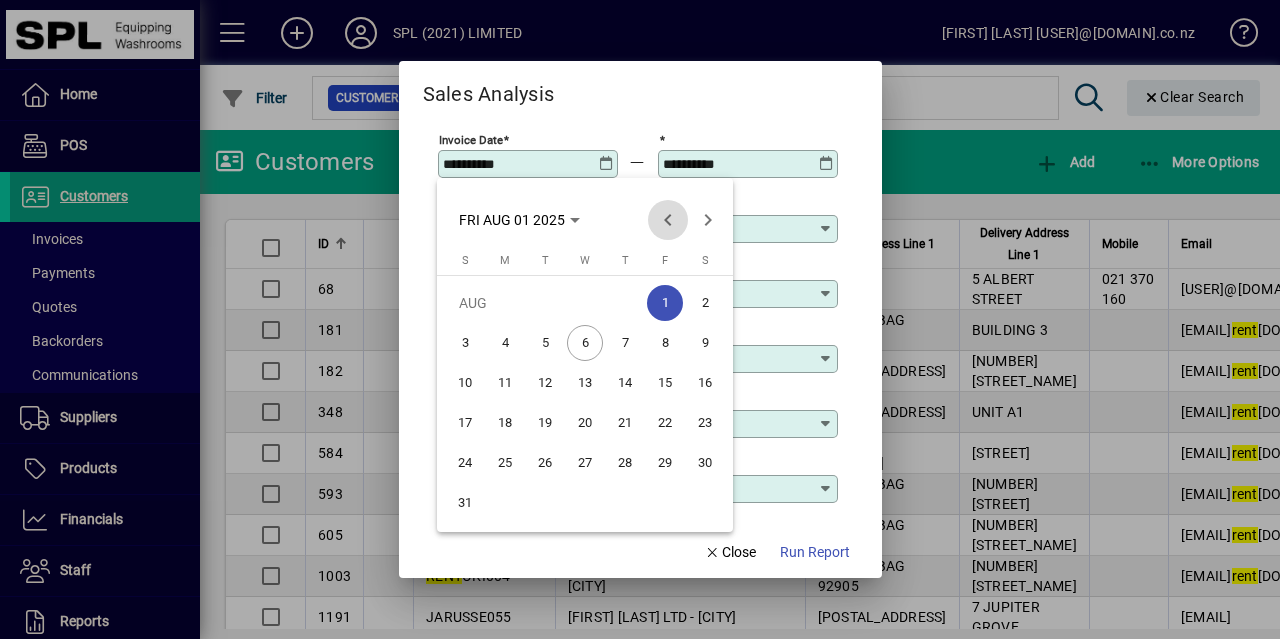click at bounding box center [668, 220] 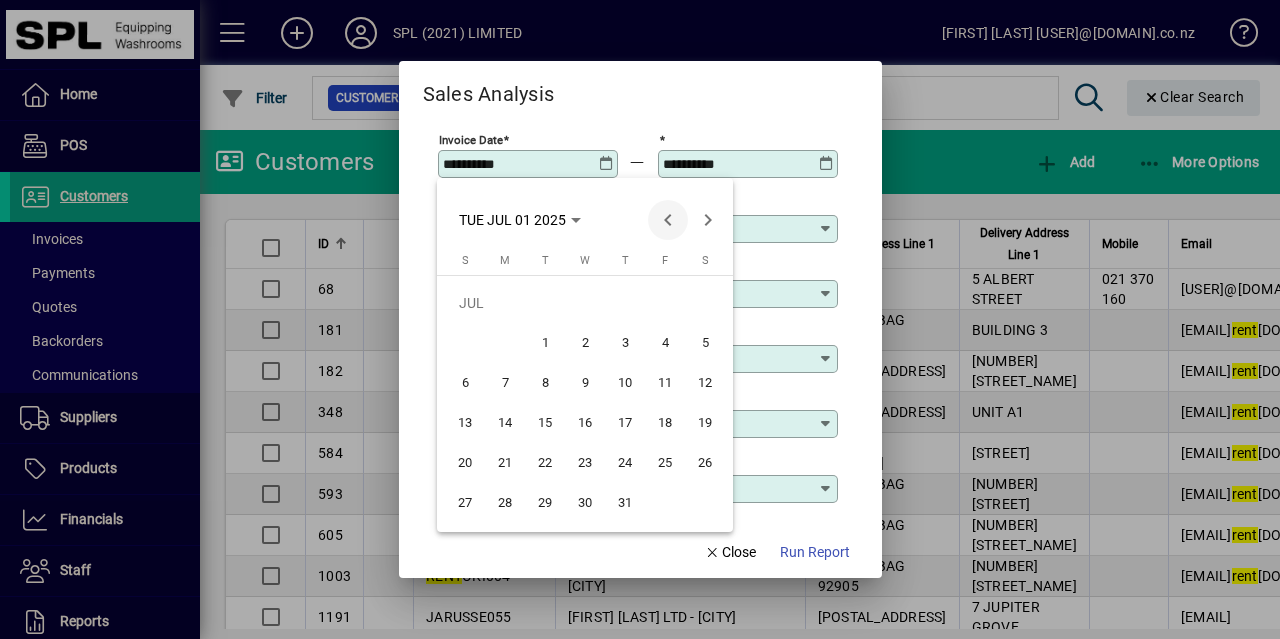 click at bounding box center (668, 220) 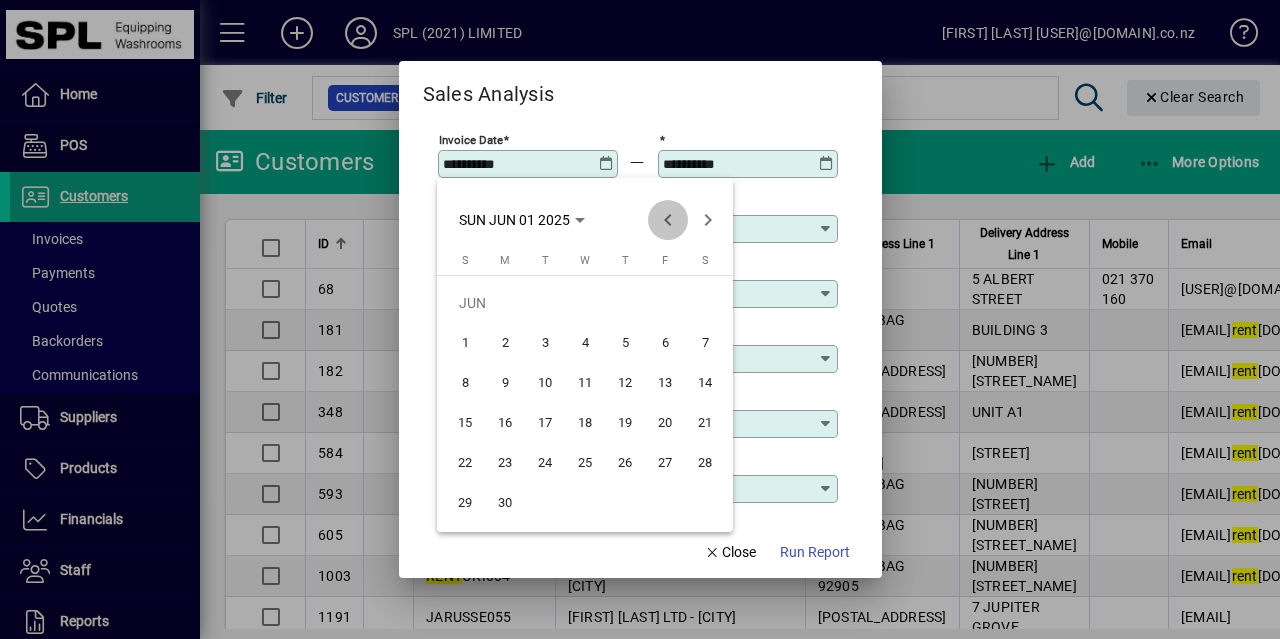 click at bounding box center (668, 220) 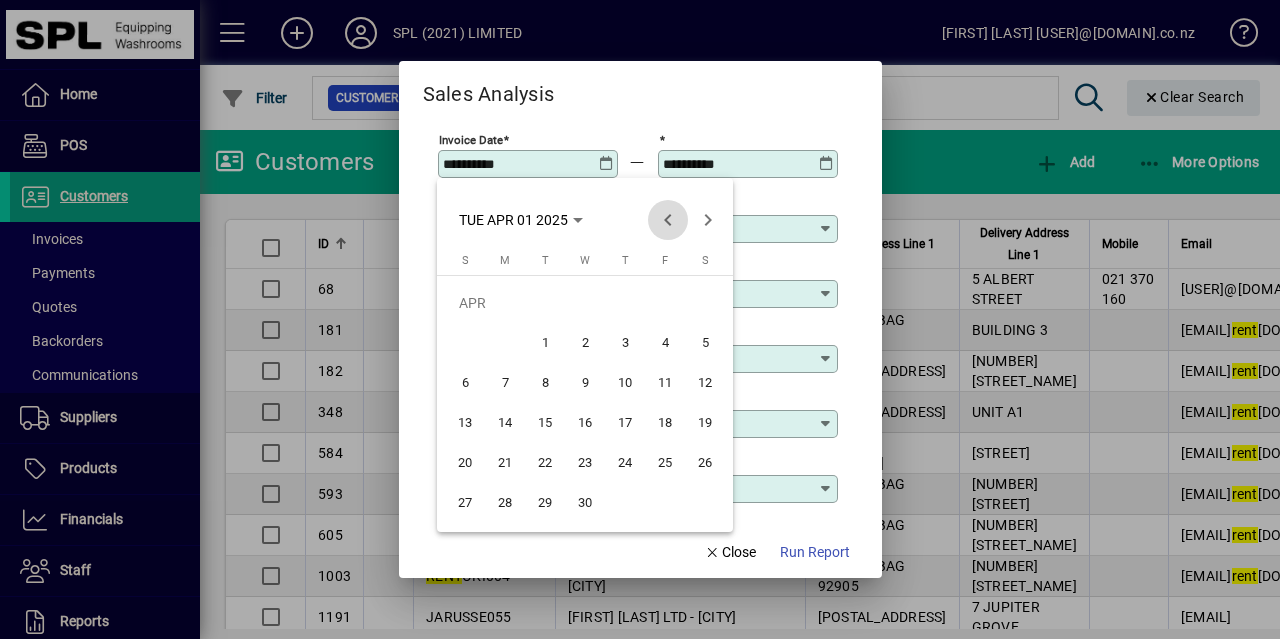 click at bounding box center (668, 220) 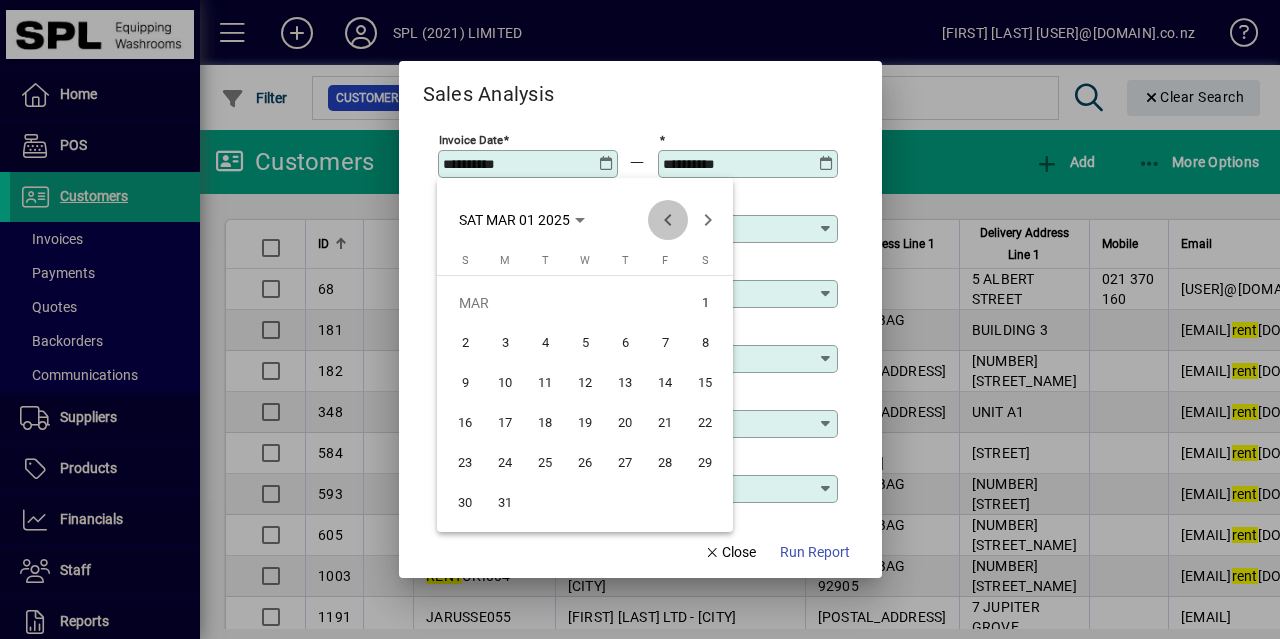 click at bounding box center (668, 220) 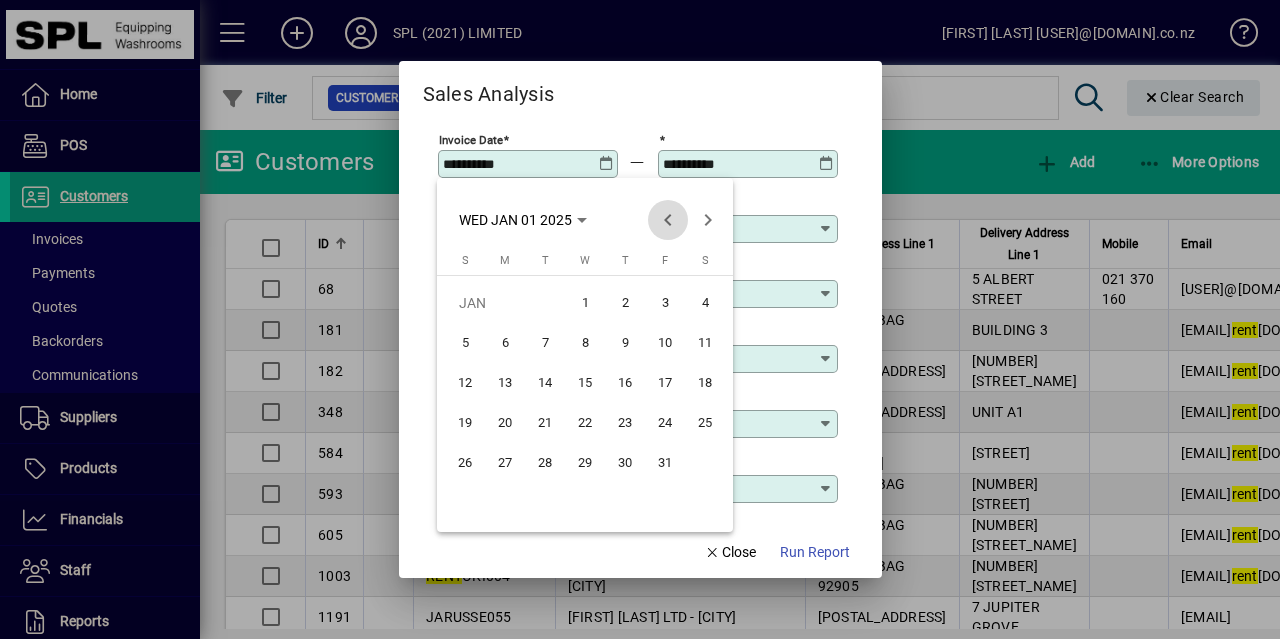 click at bounding box center (668, 220) 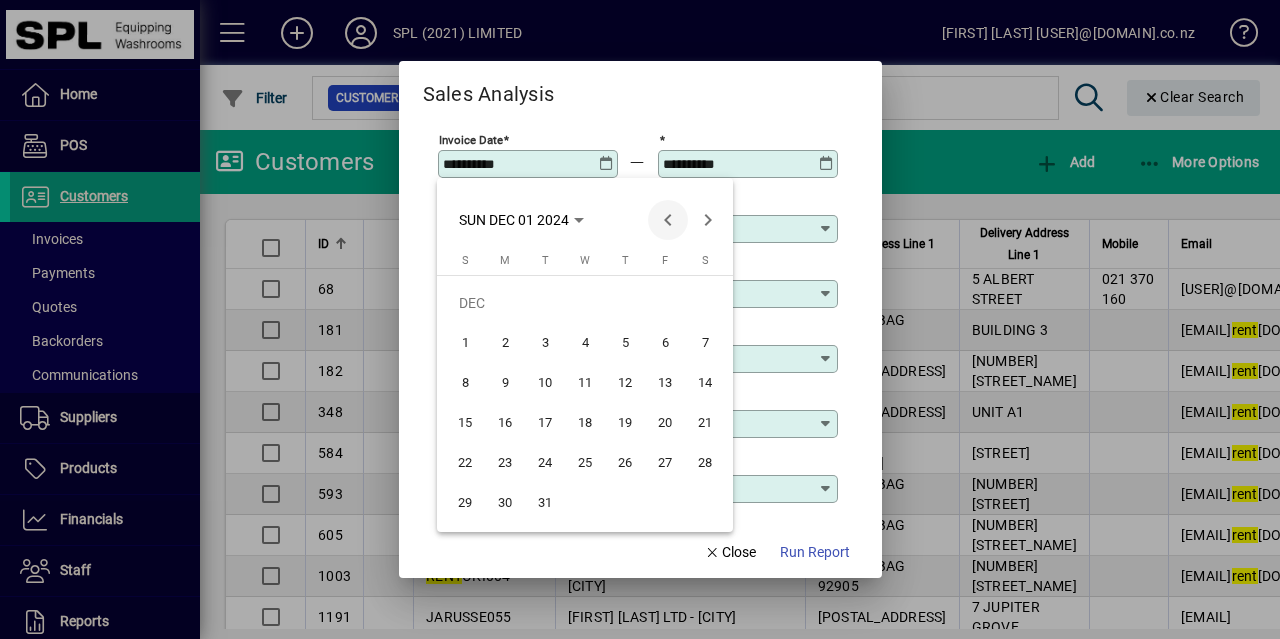 click at bounding box center (668, 220) 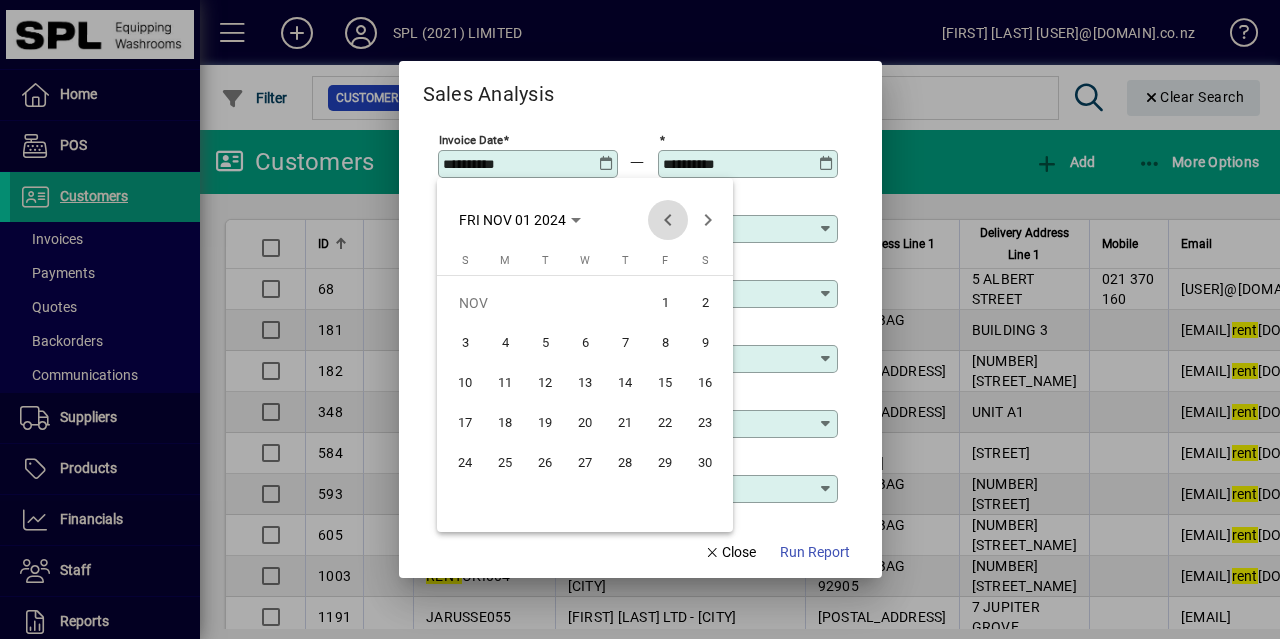 click at bounding box center [668, 220] 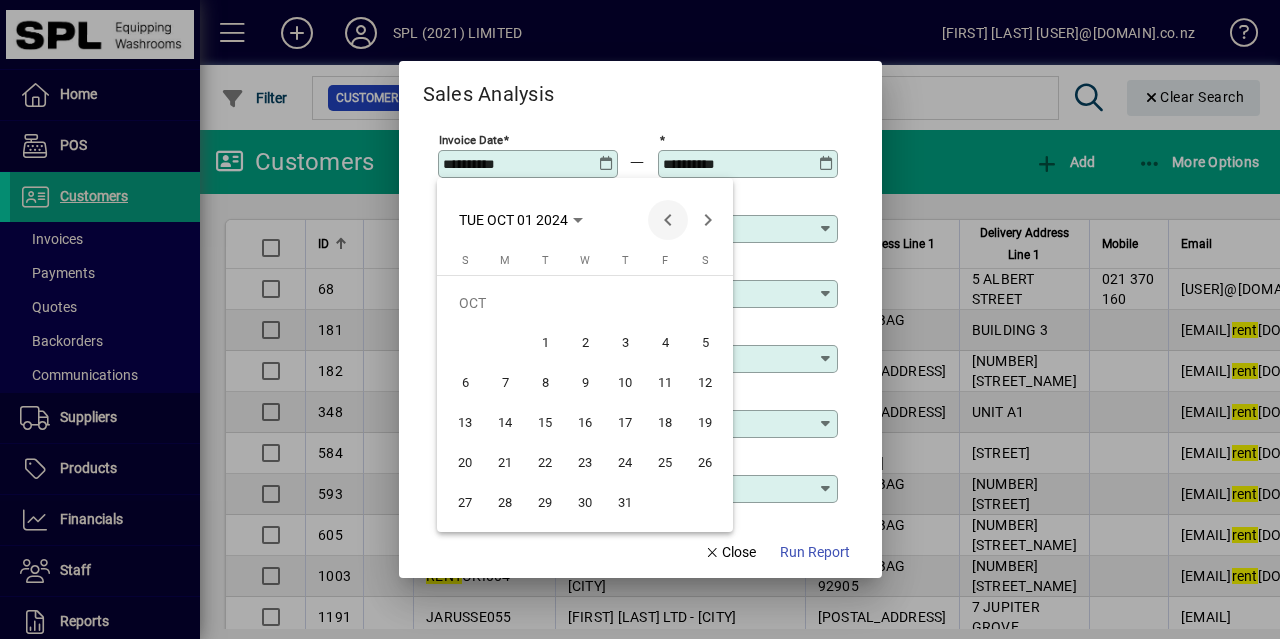 click at bounding box center [668, 220] 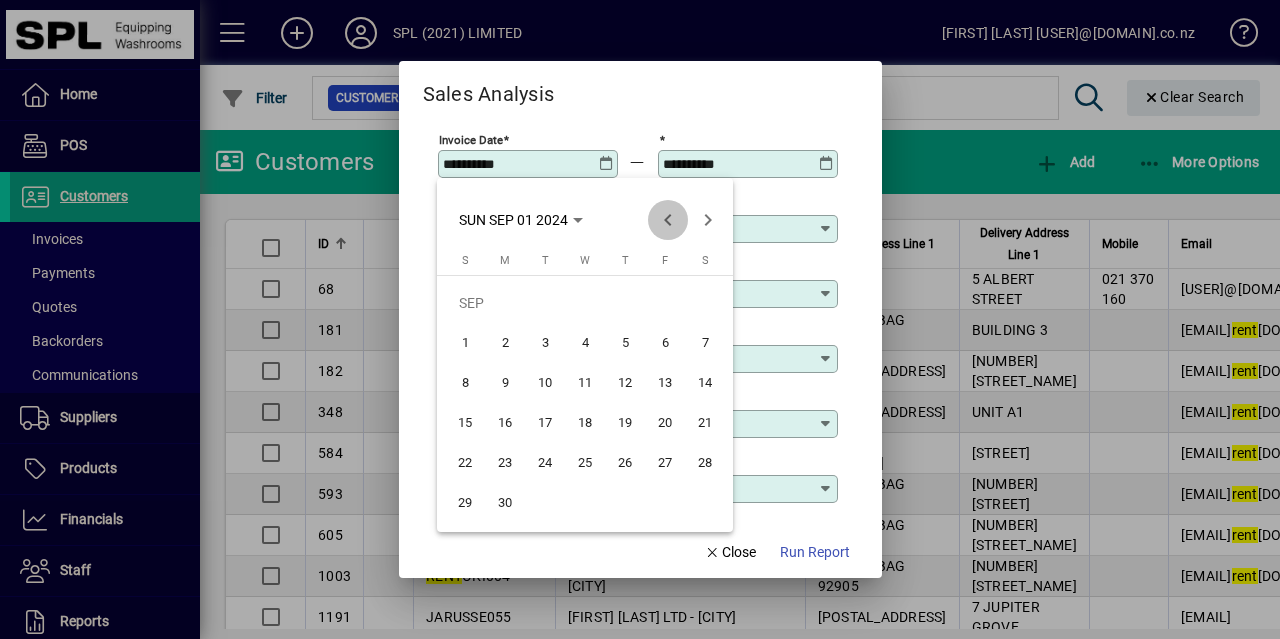 click at bounding box center [668, 220] 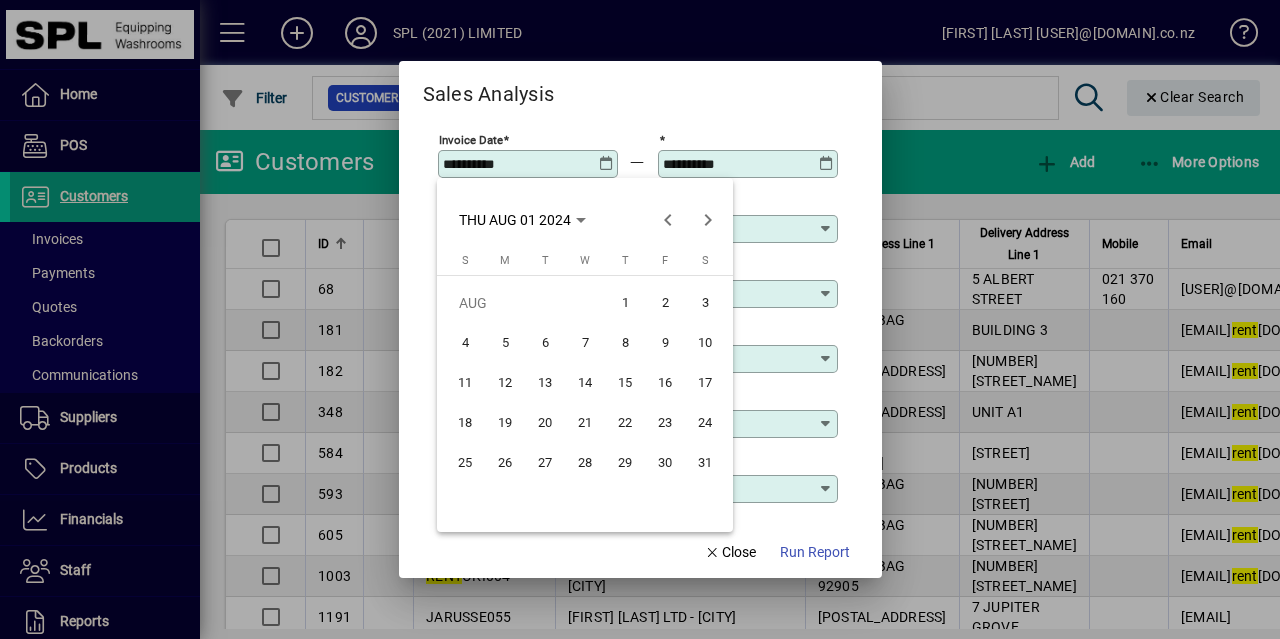 click on "1" at bounding box center (625, 303) 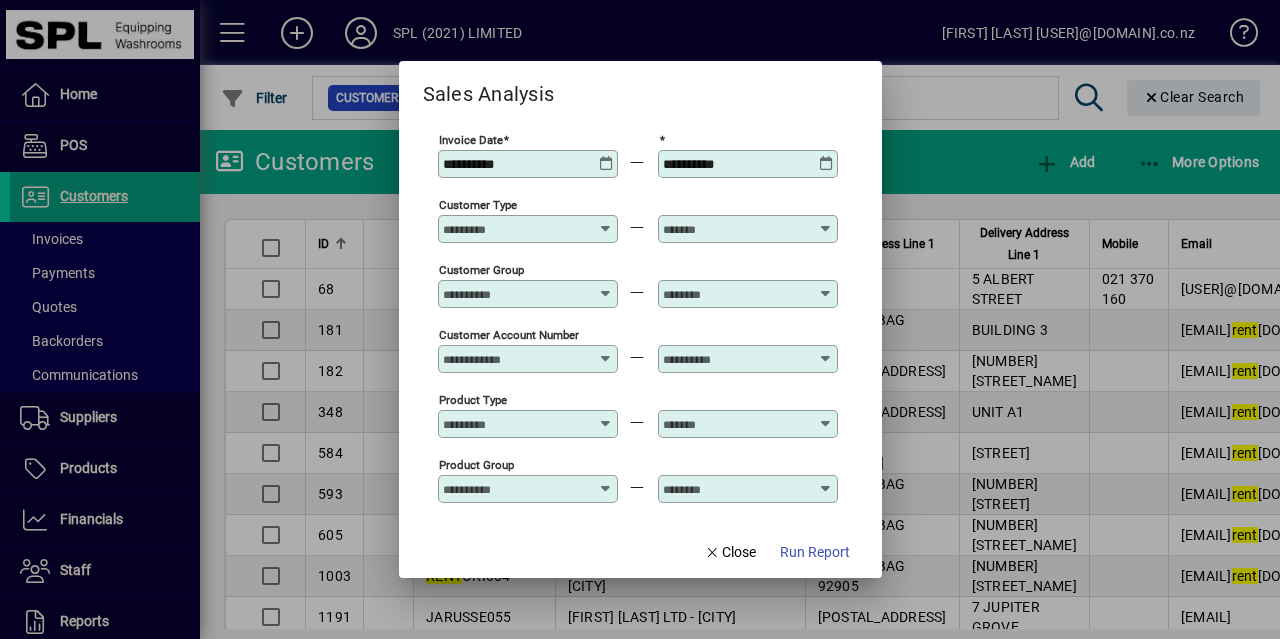 click at bounding box center (606, 221) 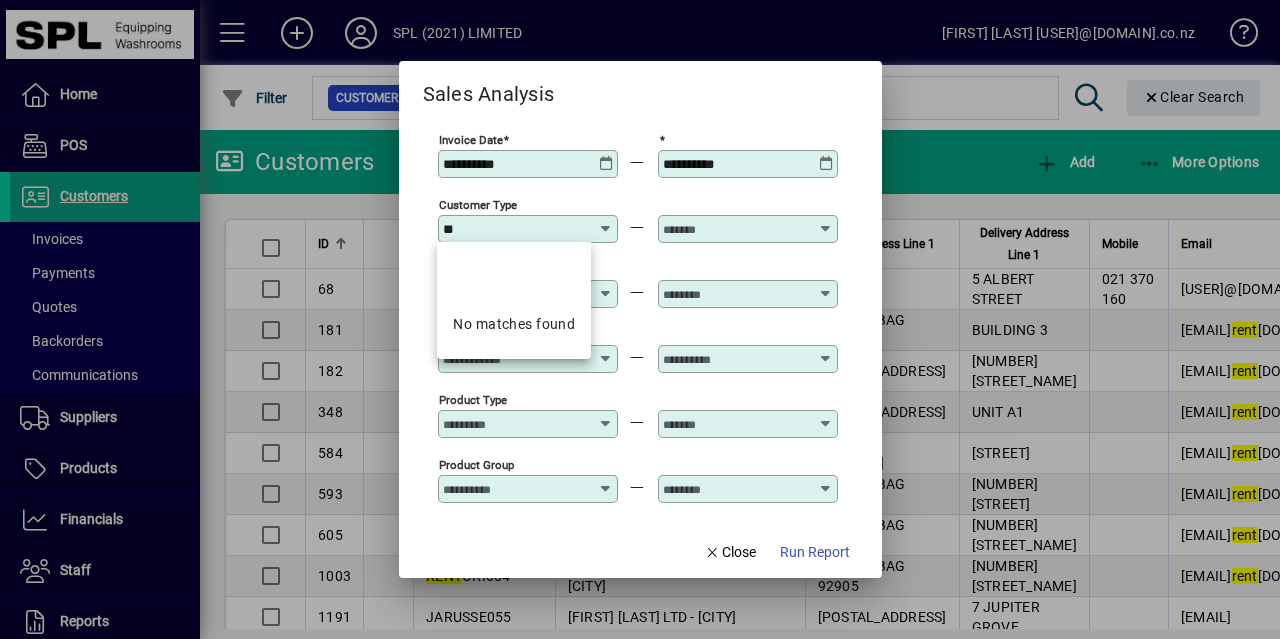 type on "*" 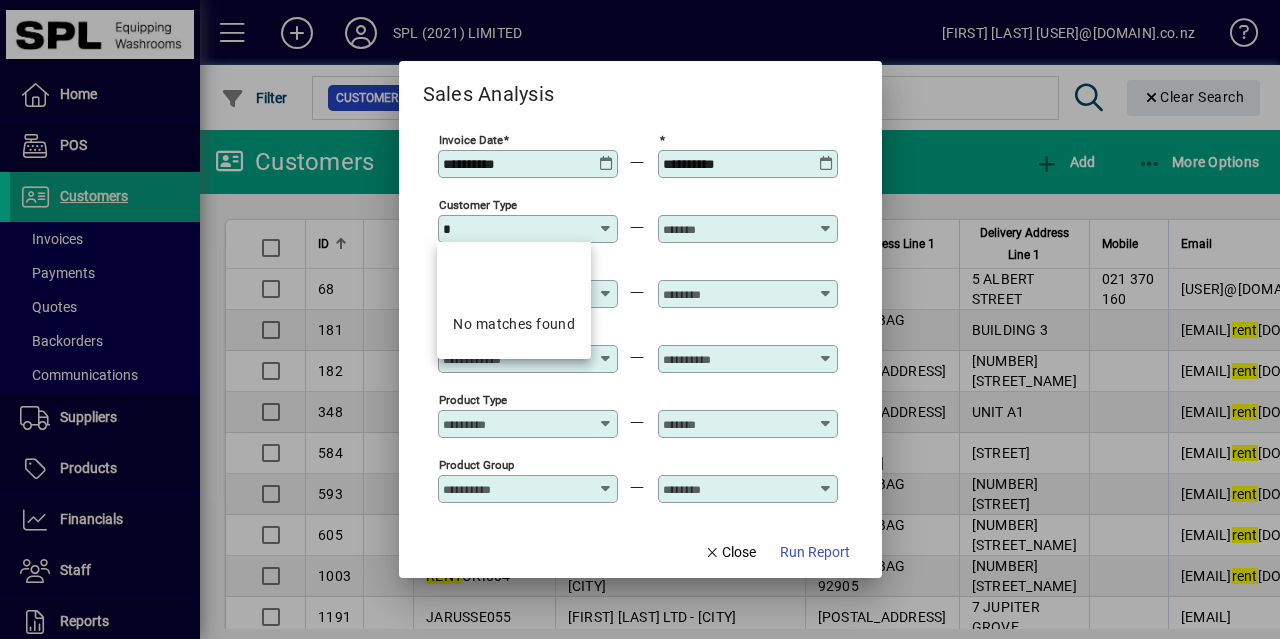 type 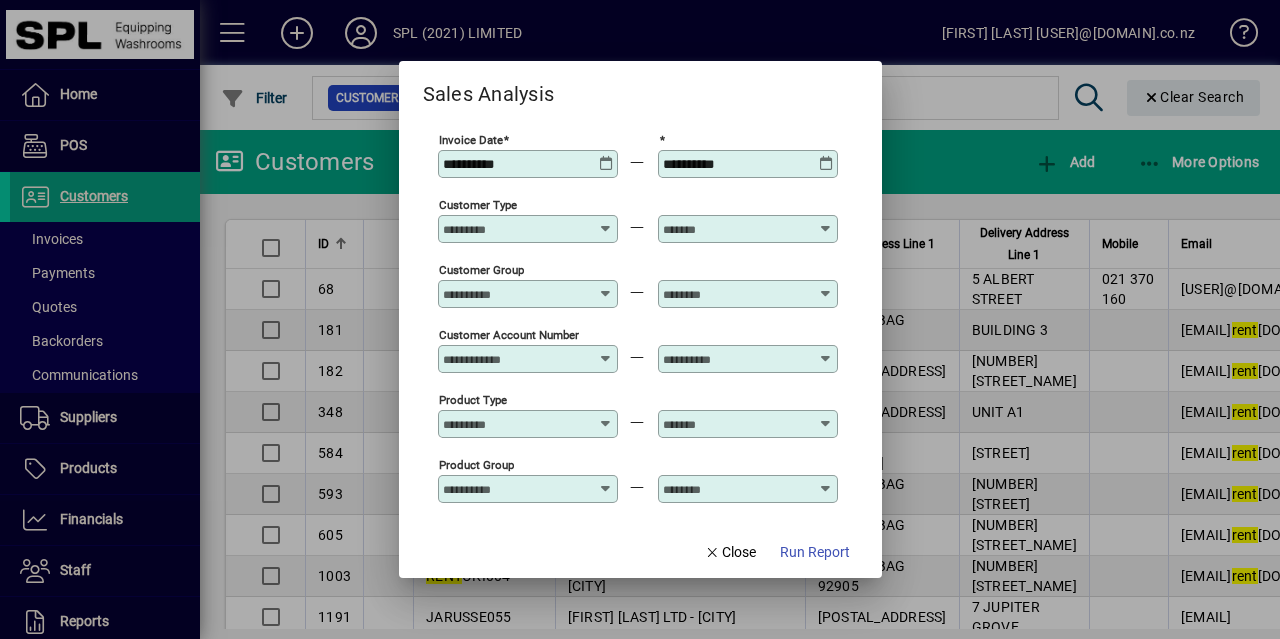 click at bounding box center (606, 286) 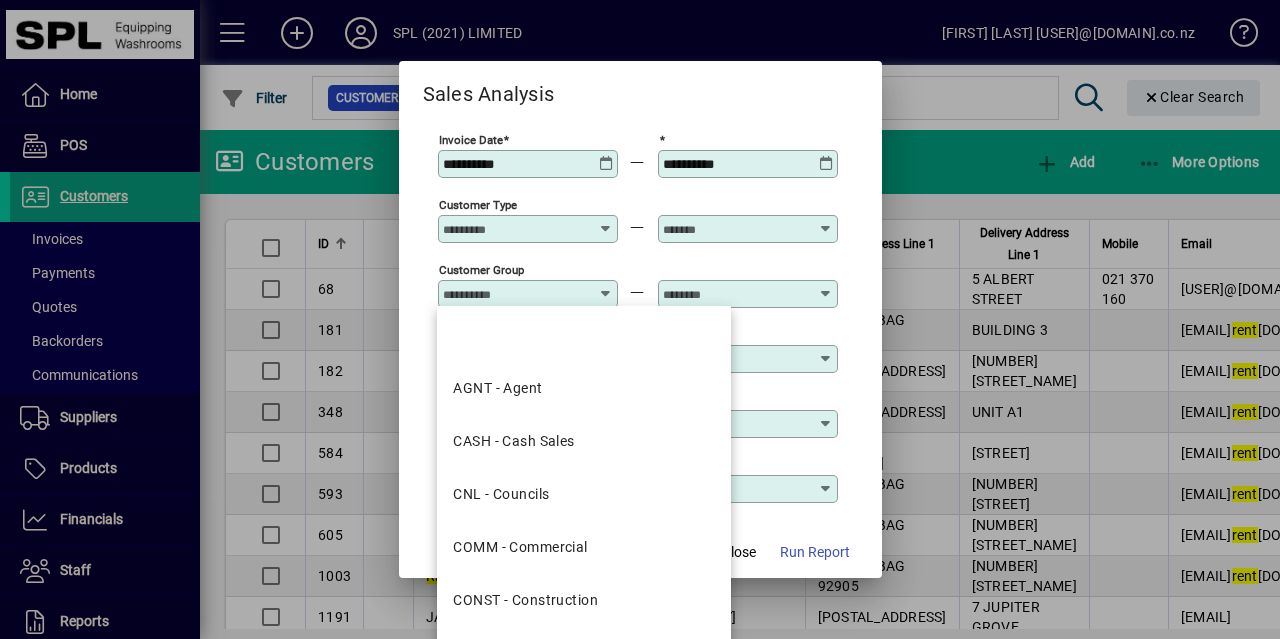 click on "Customer Group" at bounding box center [528, 284] 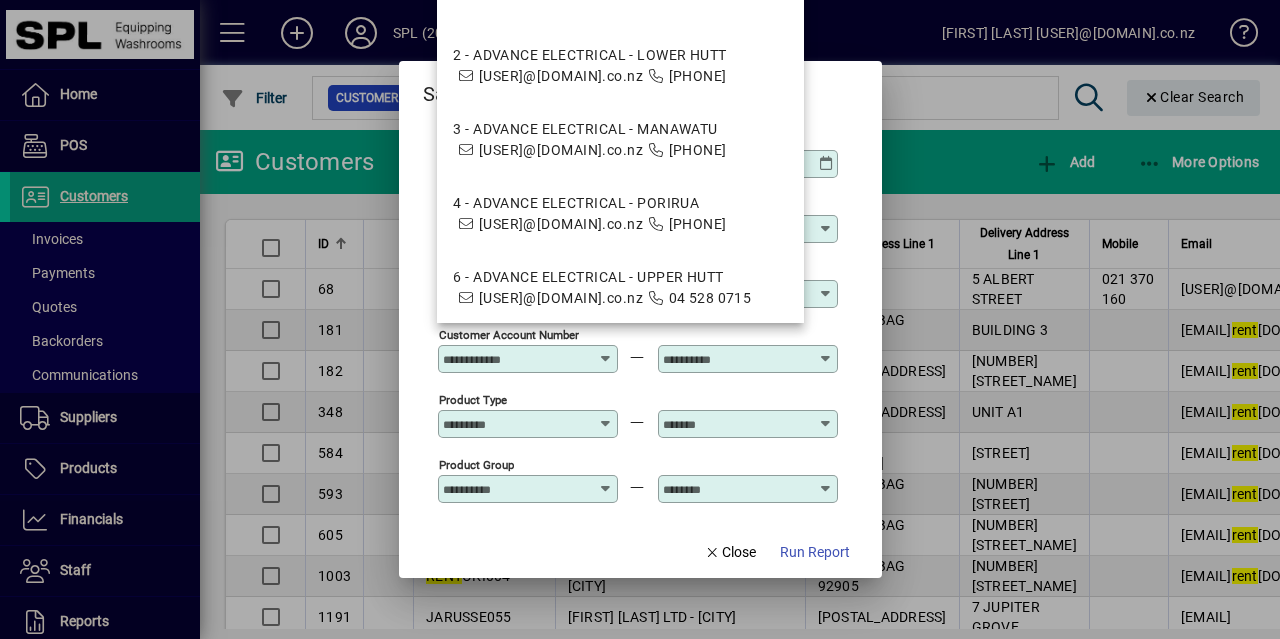 click on "Customer Account Number" at bounding box center [516, 359] 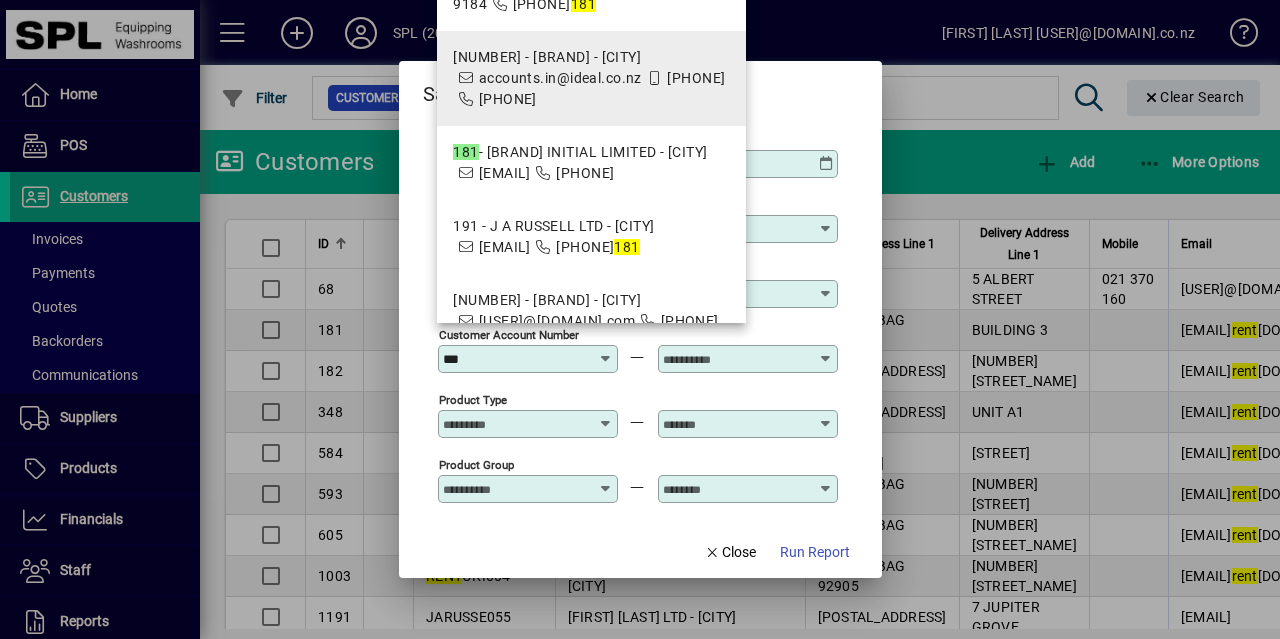 scroll, scrollTop: 179, scrollLeft: 0, axis: vertical 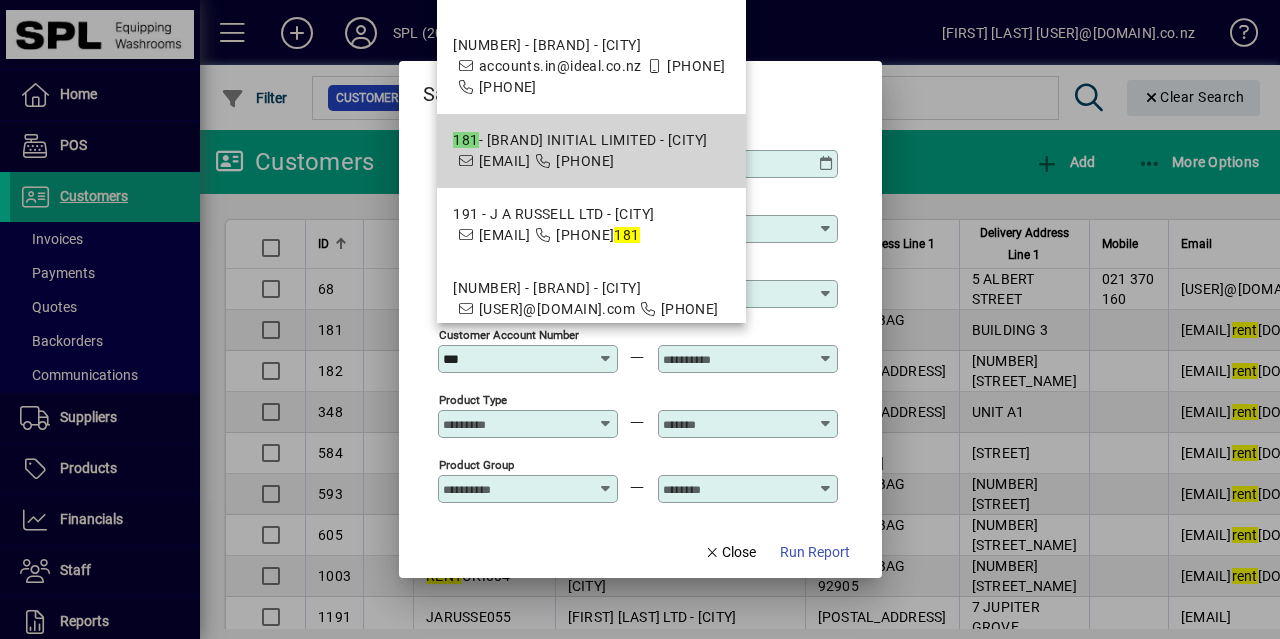 click on "181  - RENTOKIL INITIAL LIMITED - AUCKLAND accounts-payable-nz@rentokil-initial.com 09 588 4500" at bounding box center [580, 151] 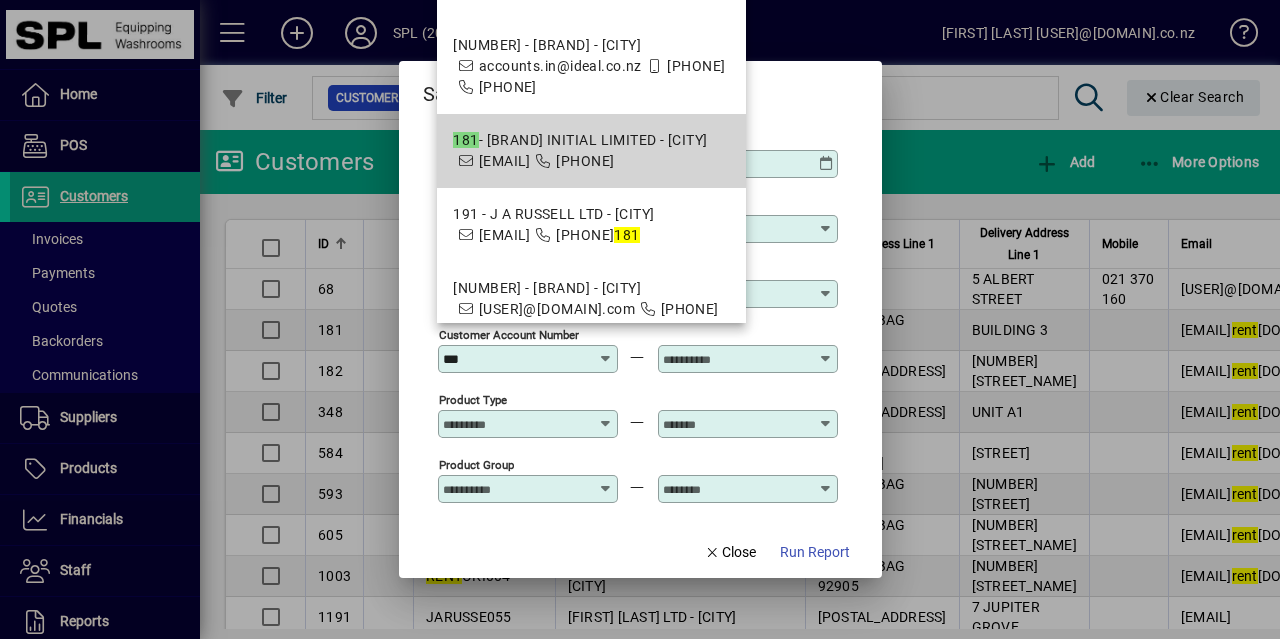 type on "**********" 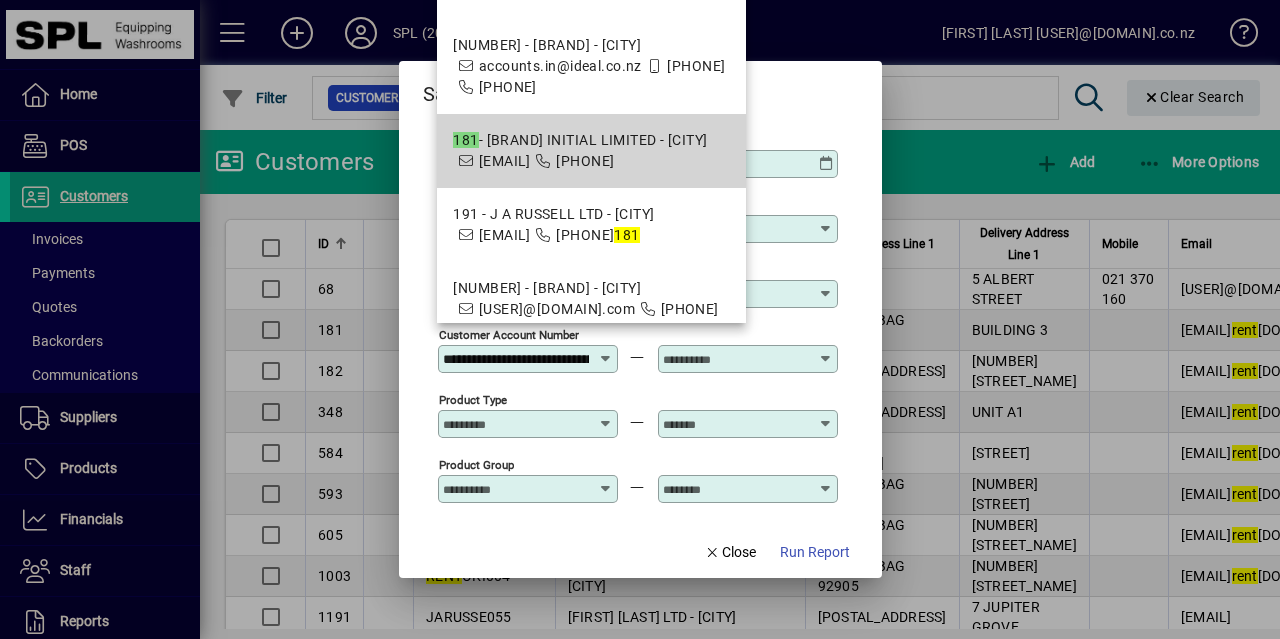 scroll, scrollTop: 0, scrollLeft: 152, axis: horizontal 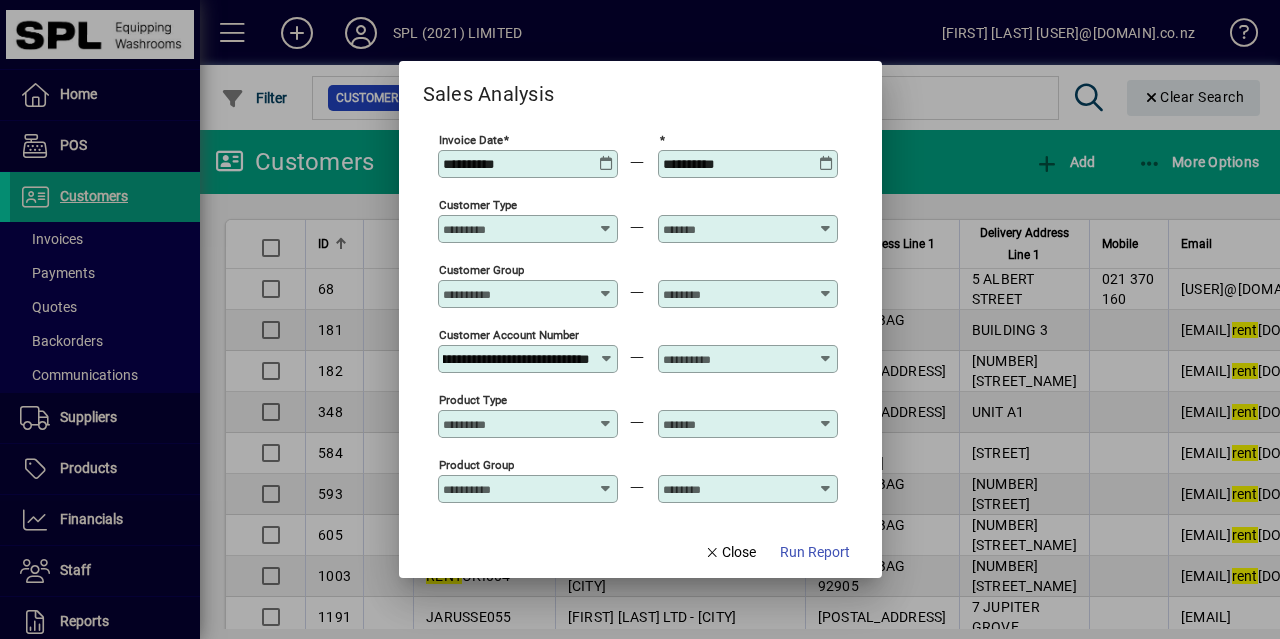 click at bounding box center [736, 359] 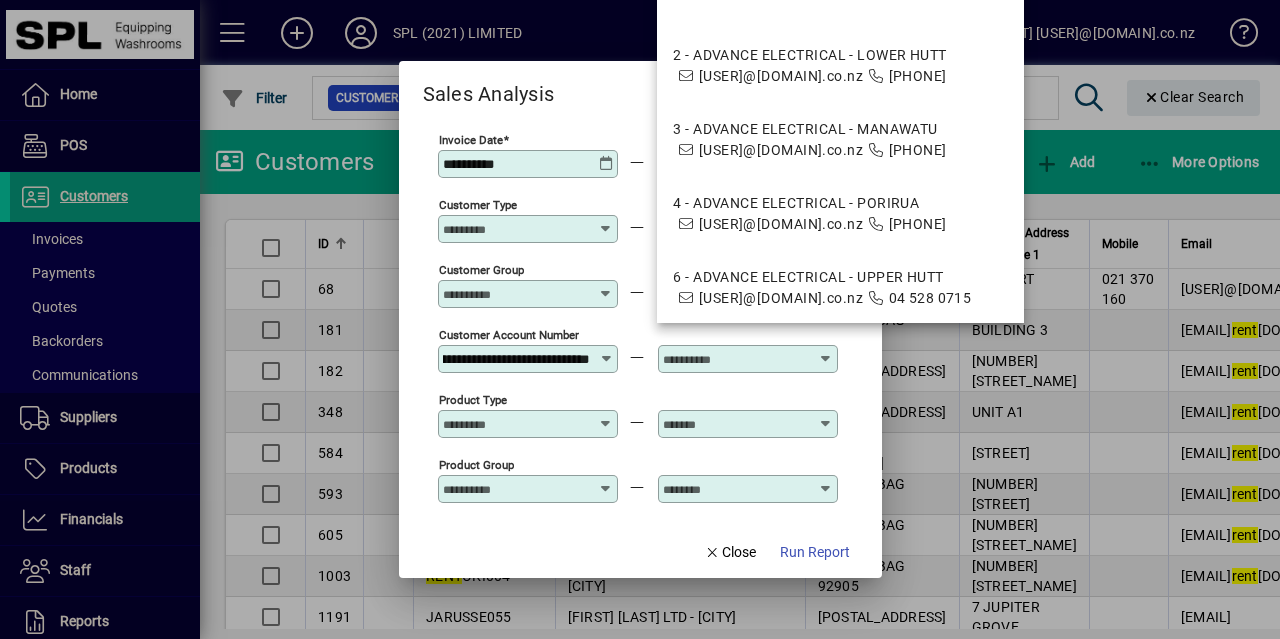 scroll, scrollTop: 0, scrollLeft: 0, axis: both 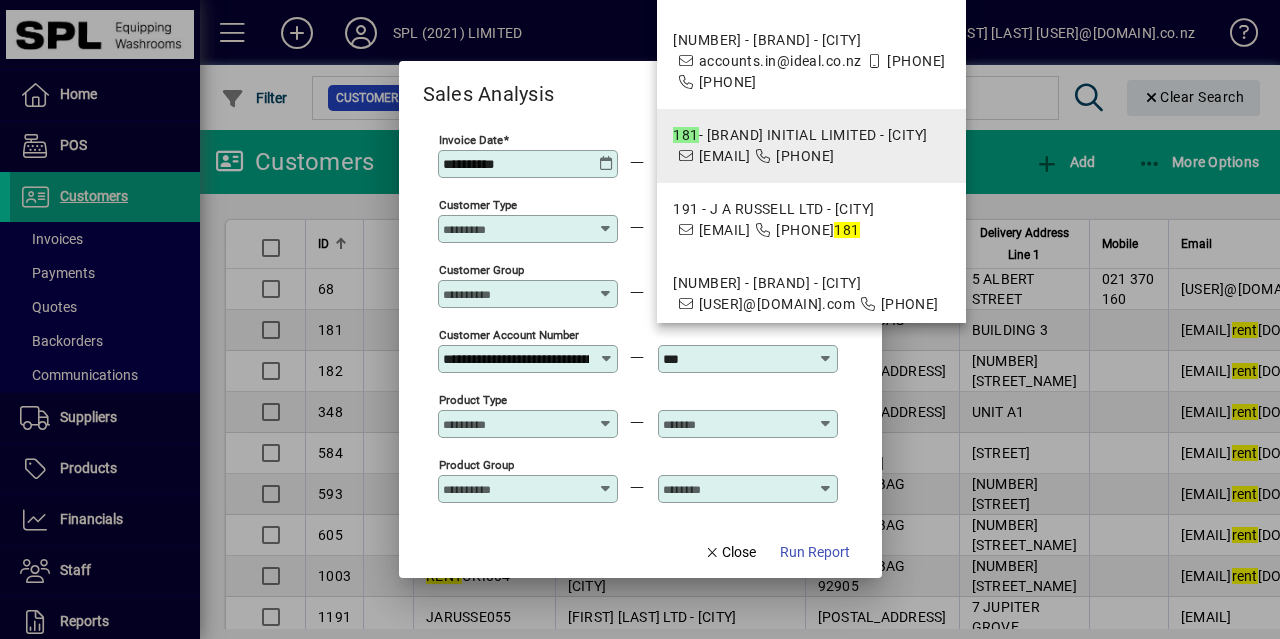 click on "181  - RENTOKIL INITIAL LIMITED - AUCKLAND" at bounding box center [800, 135] 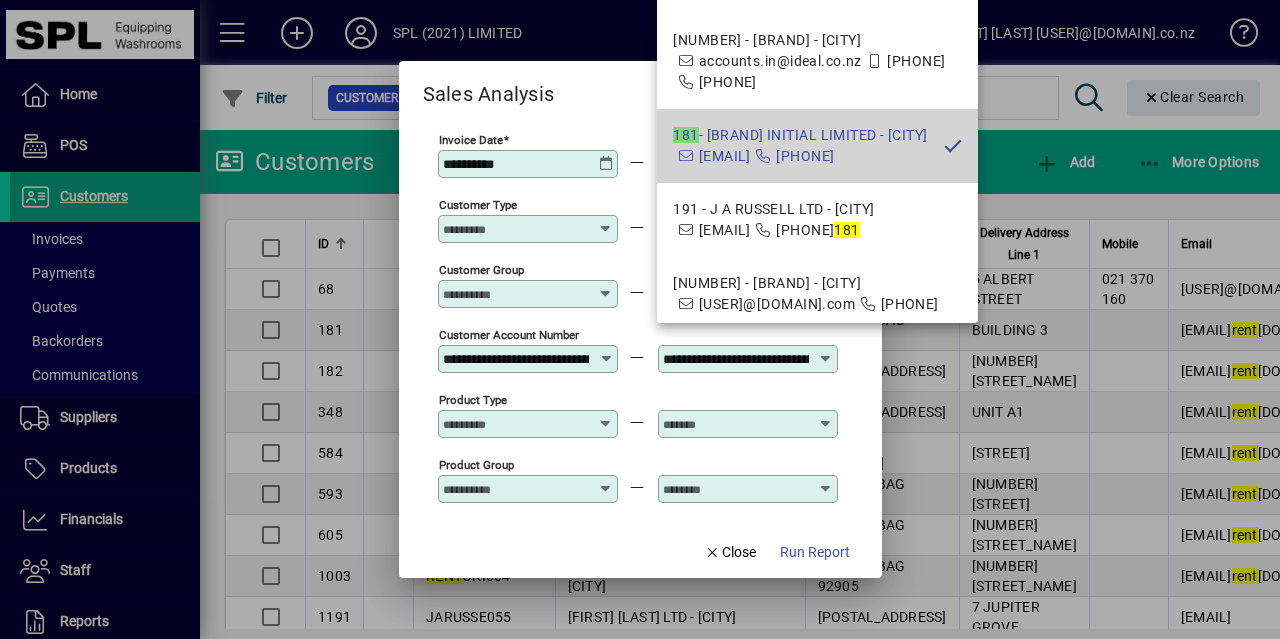 scroll, scrollTop: 0, scrollLeft: 152, axis: horizontal 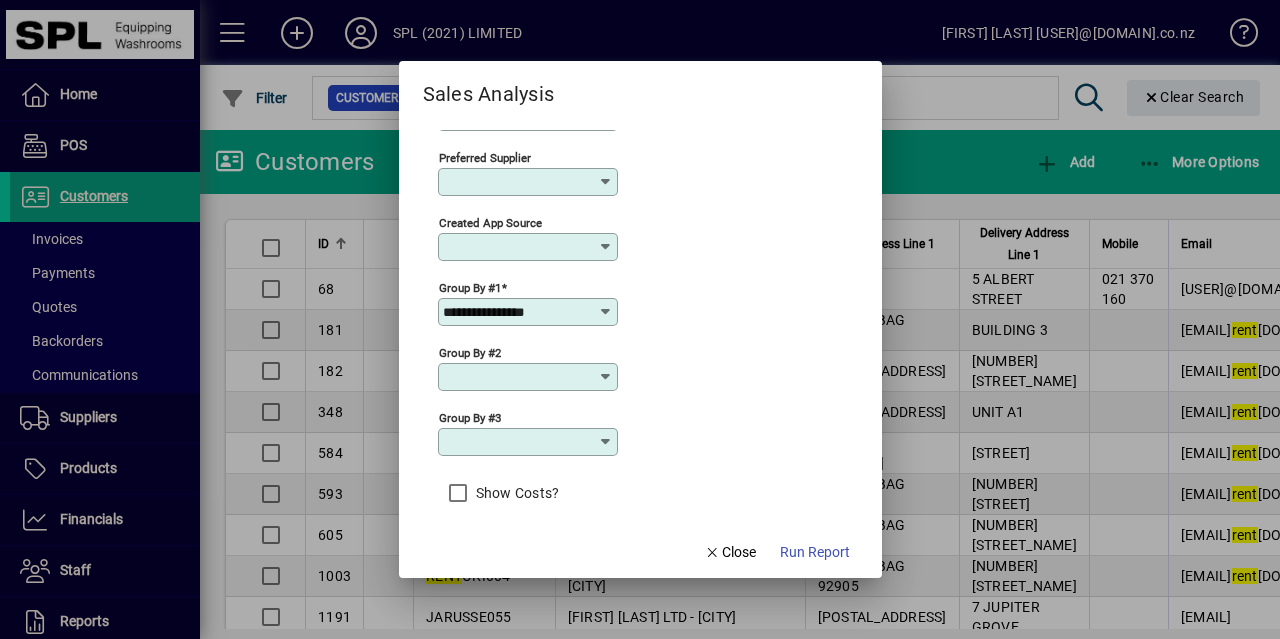 click at bounding box center [606, 312] 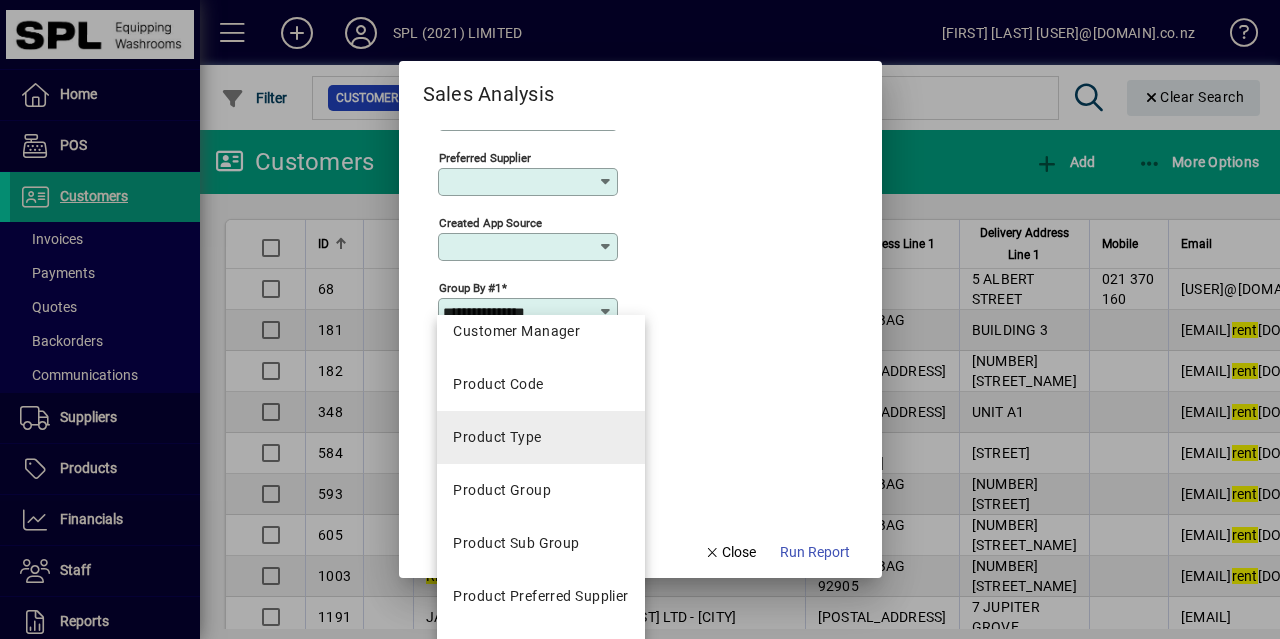 scroll, scrollTop: 549, scrollLeft: 0, axis: vertical 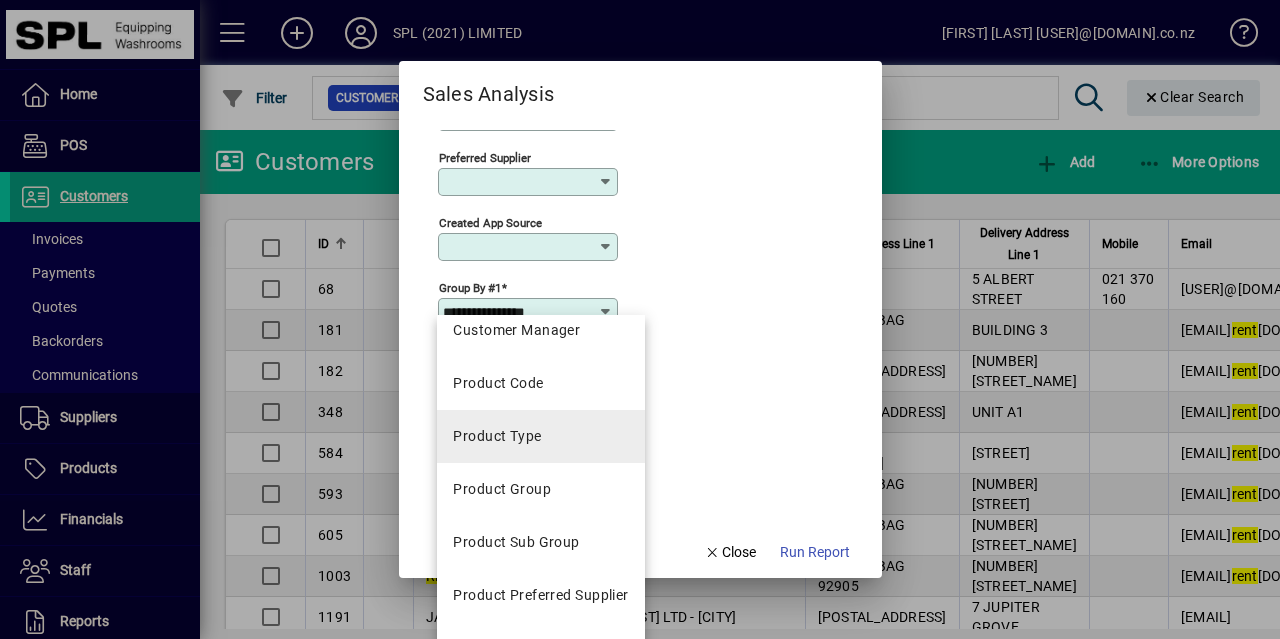 click on "Product Type" at bounding box center (540, 436) 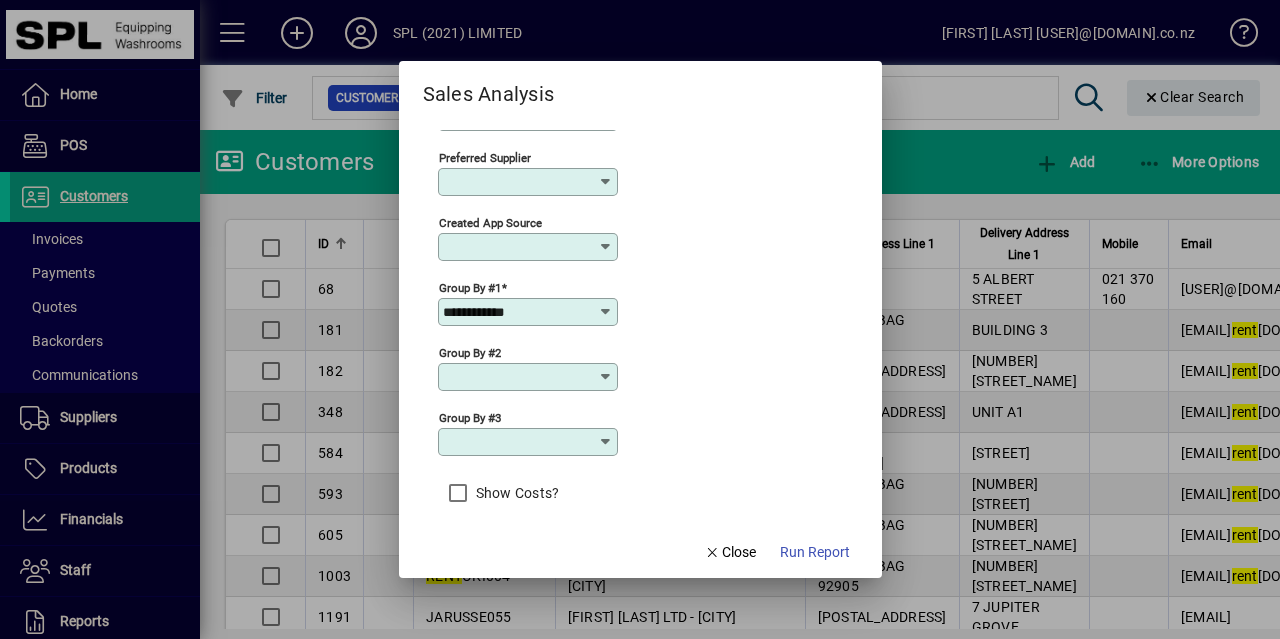 click at bounding box center (606, 377) 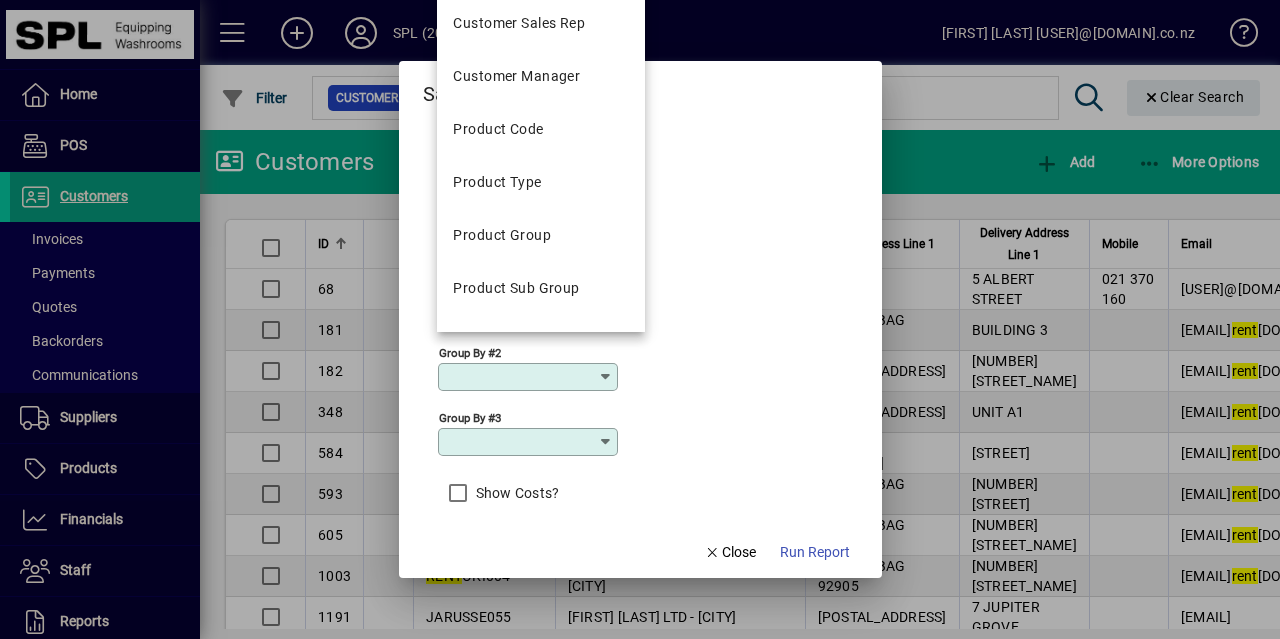 scroll, scrollTop: 517, scrollLeft: 0, axis: vertical 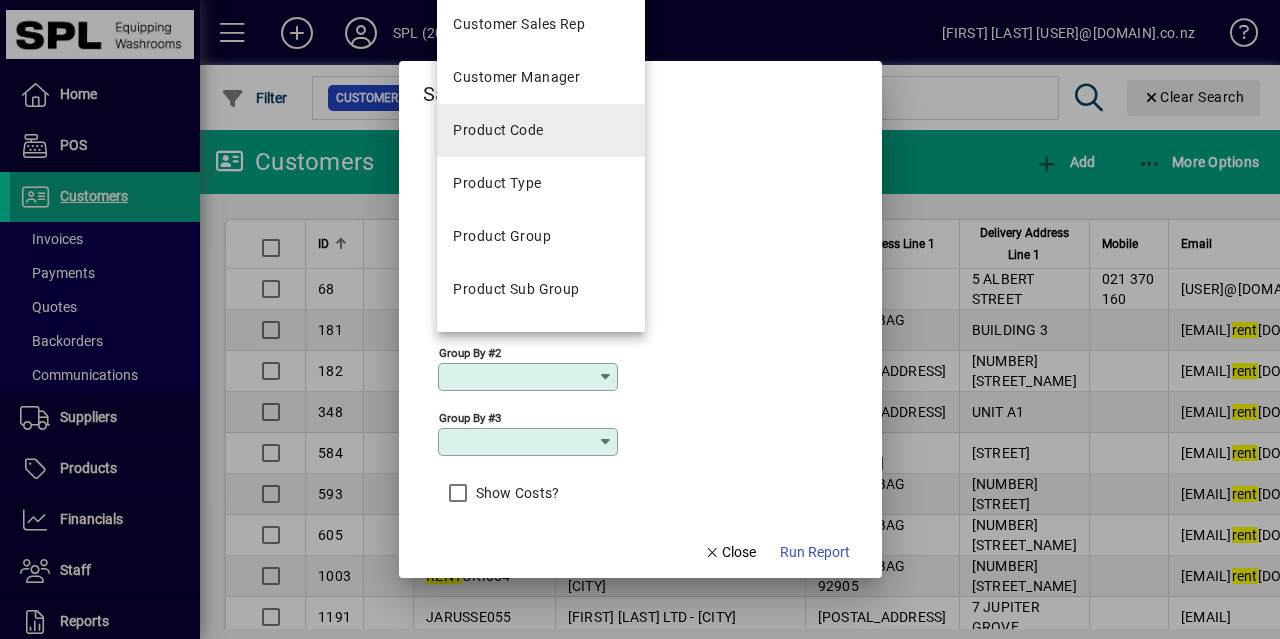 click on "Product Code" at bounding box center (540, 130) 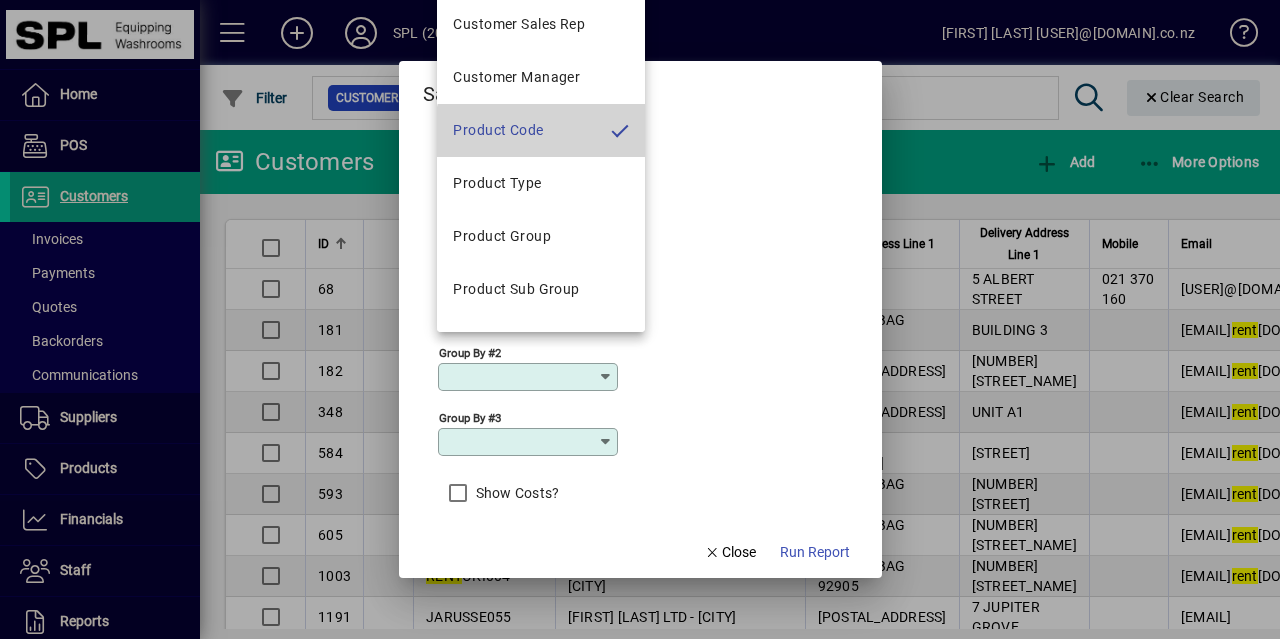 type on "**********" 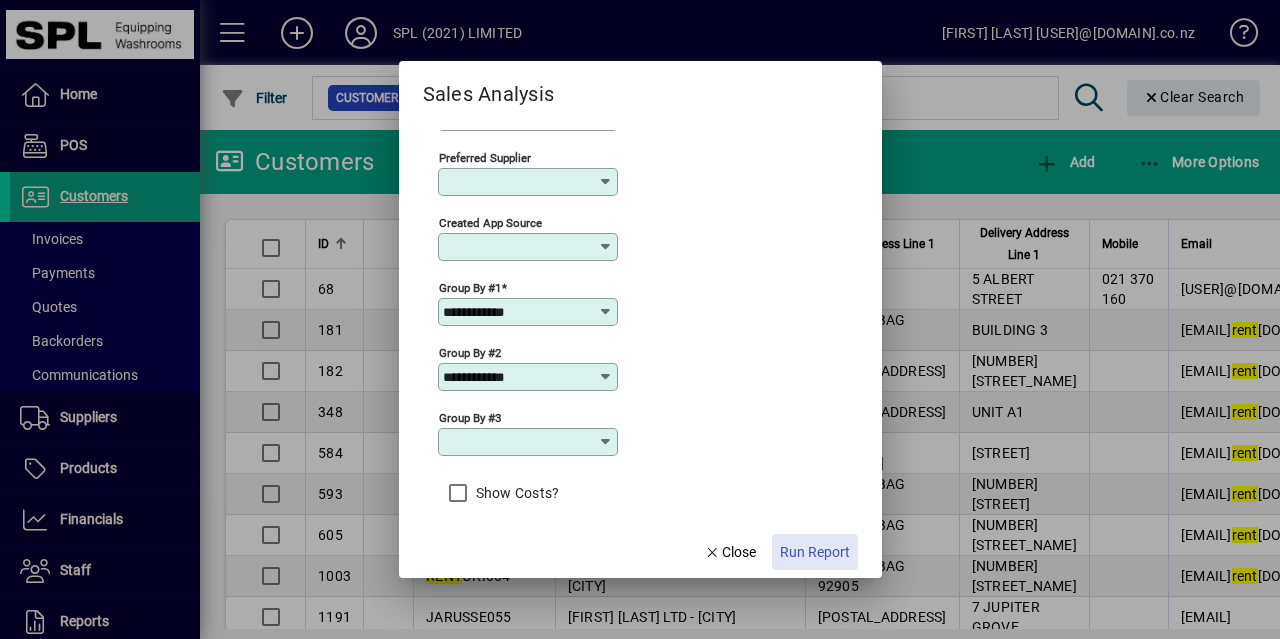 click on "Run Report" 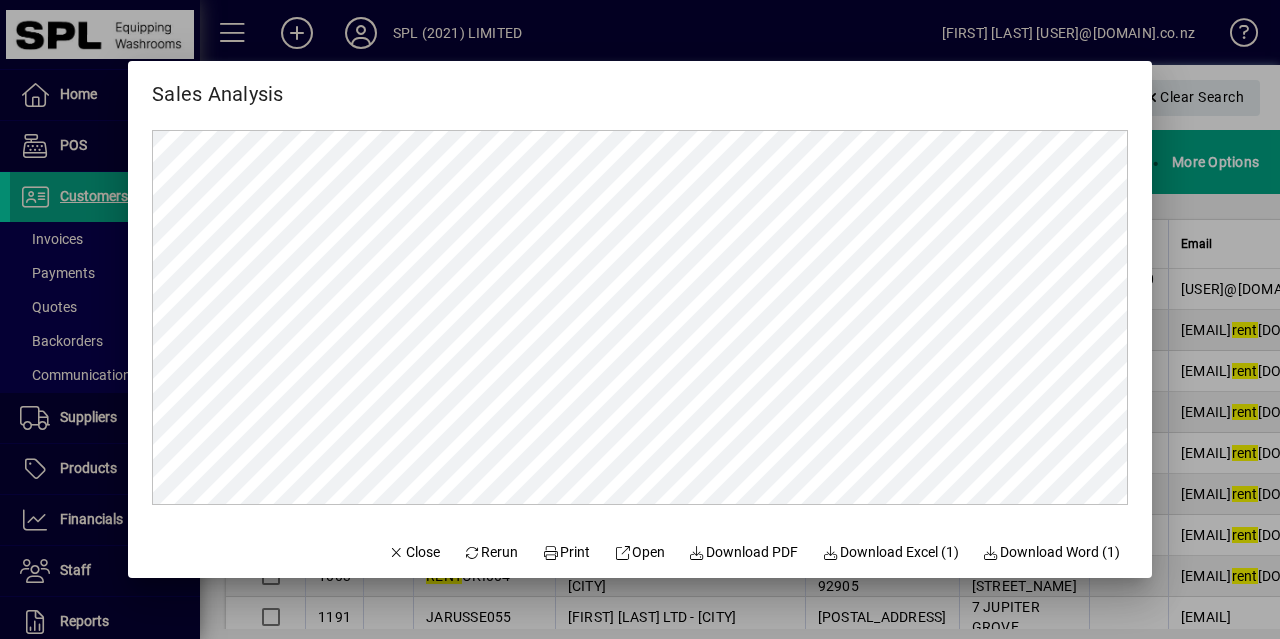 scroll, scrollTop: 0, scrollLeft: 0, axis: both 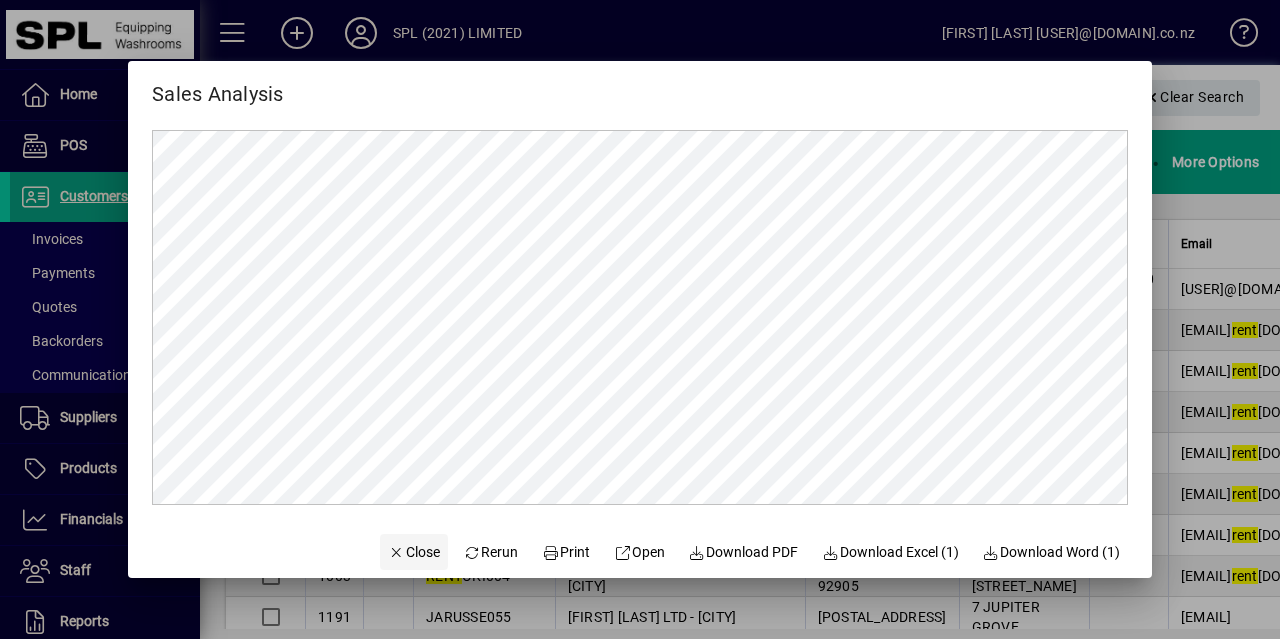 click on "Close" 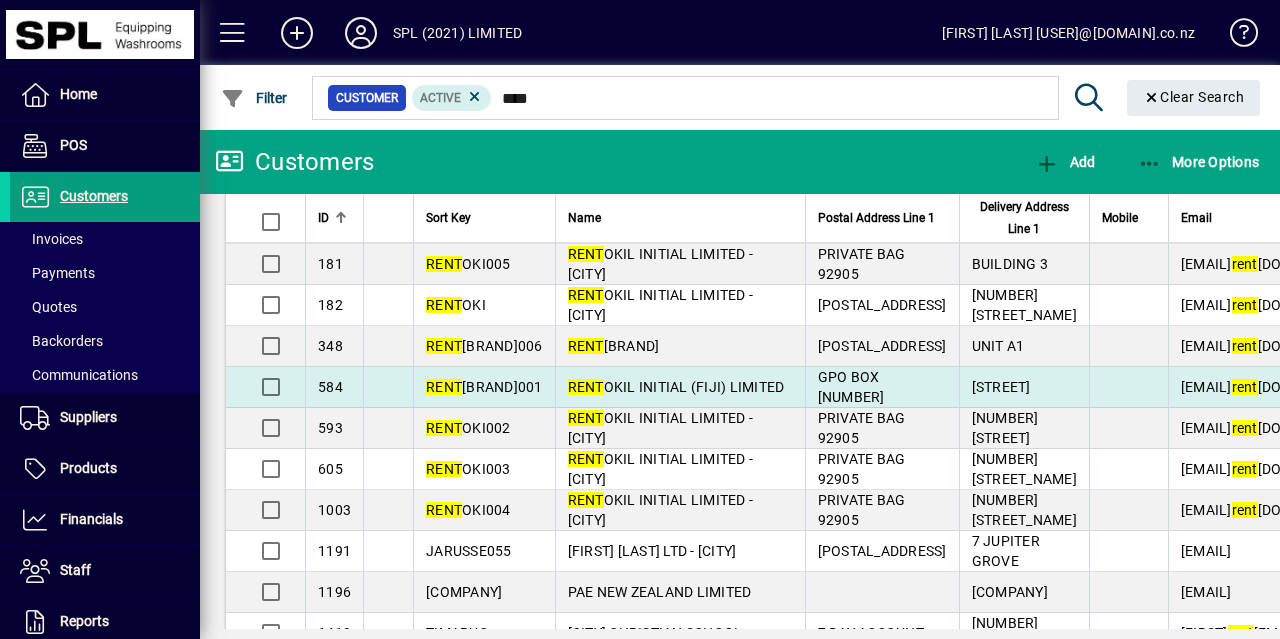 scroll, scrollTop: 0, scrollLeft: 0, axis: both 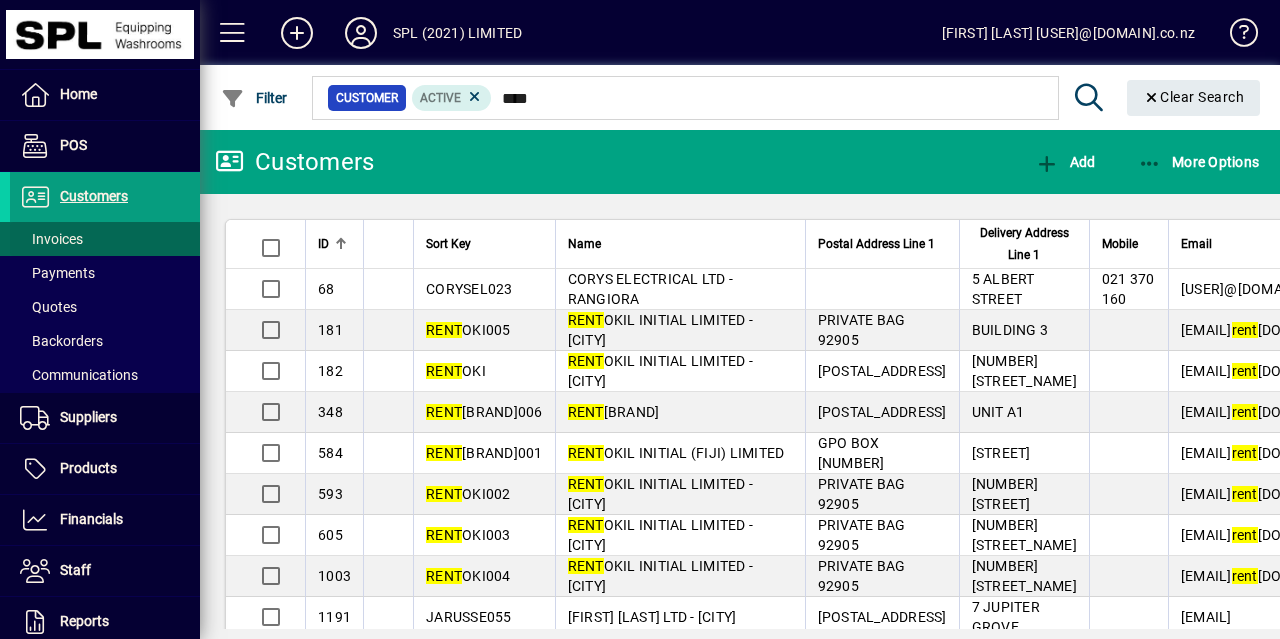 click on "Invoices" at bounding box center (51, 239) 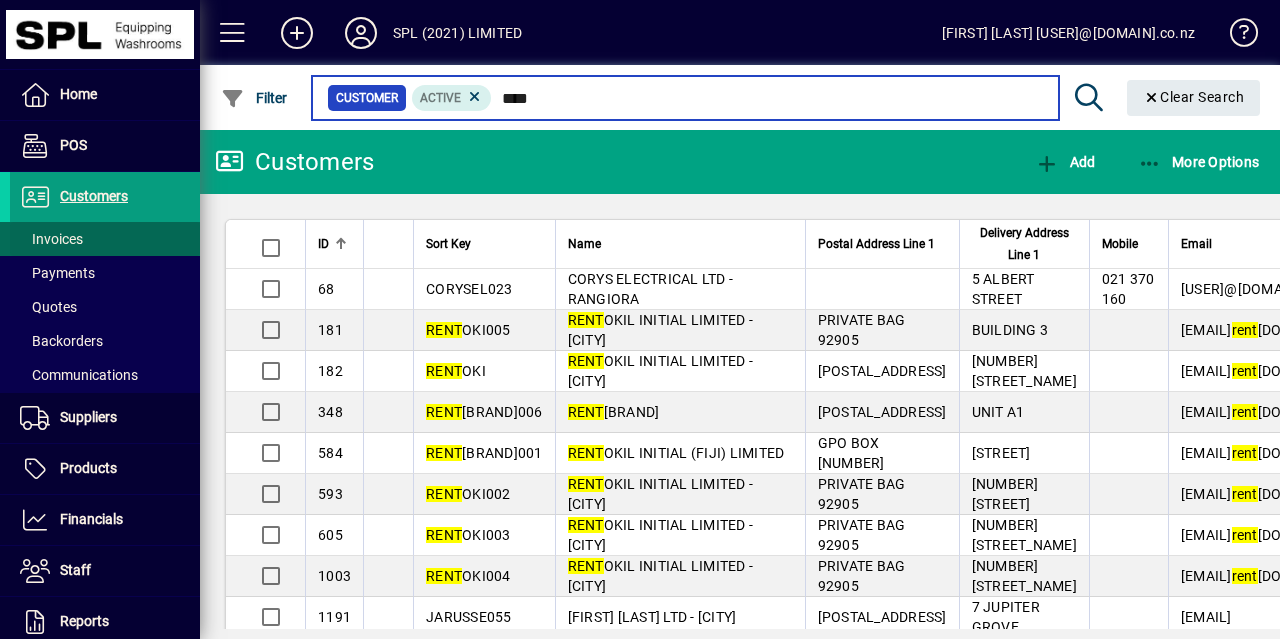 type 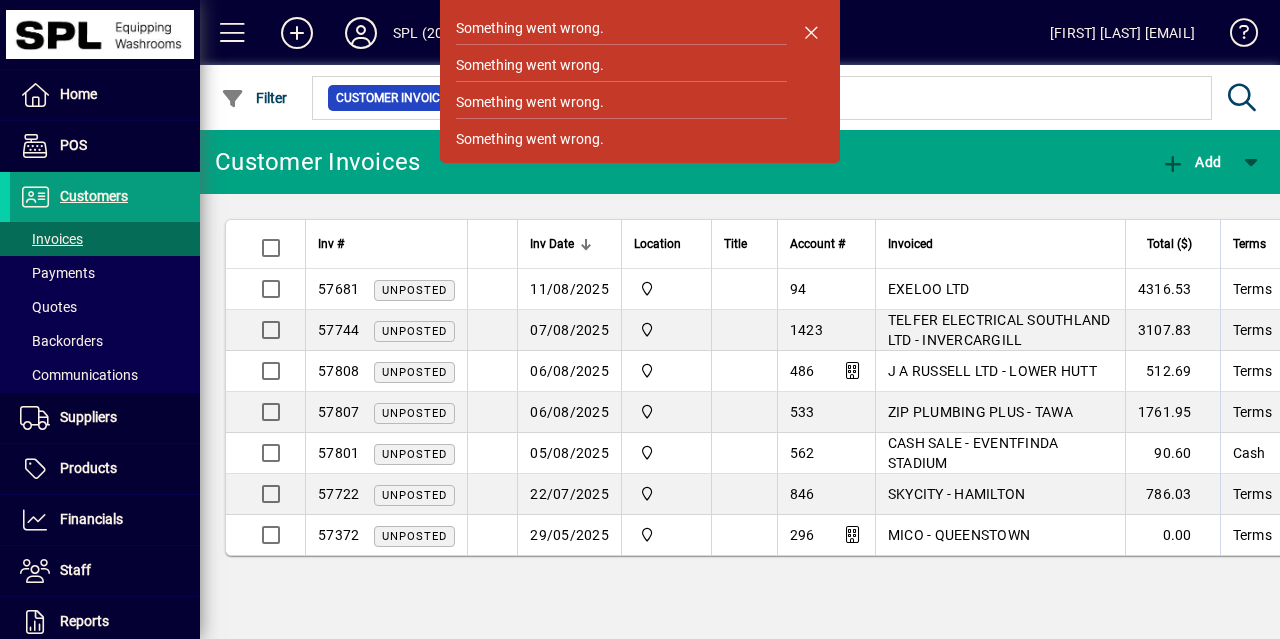 scroll, scrollTop: 0, scrollLeft: 0, axis: both 